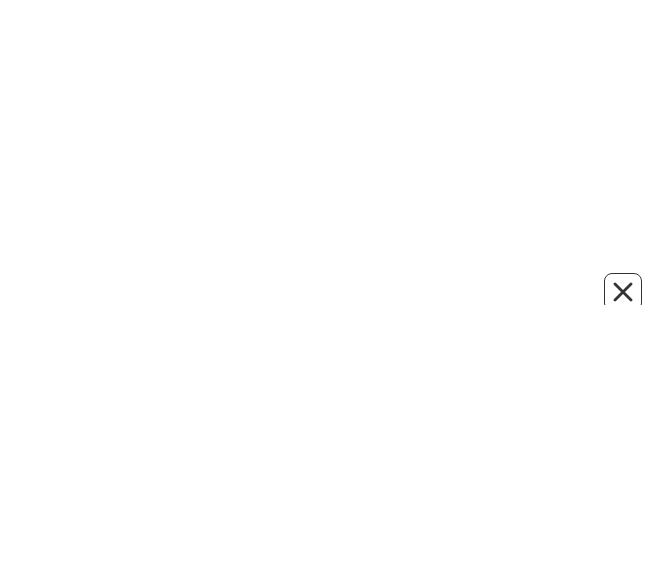 scroll, scrollTop: 0, scrollLeft: 0, axis: both 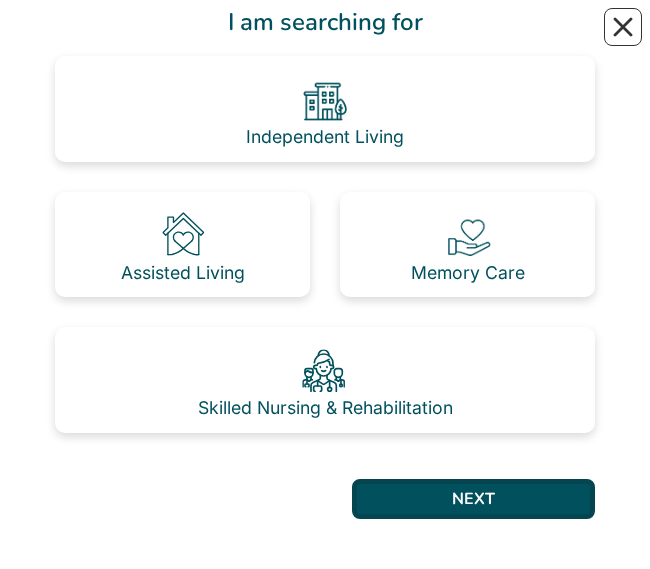 click on "Skilled Nursing & Rehabilitation" at bounding box center (325, 380) 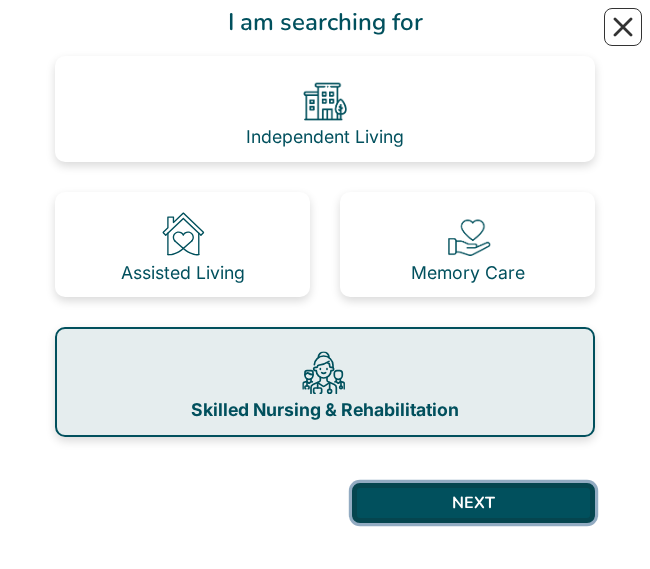 click on "NEXT" at bounding box center [473, 503] 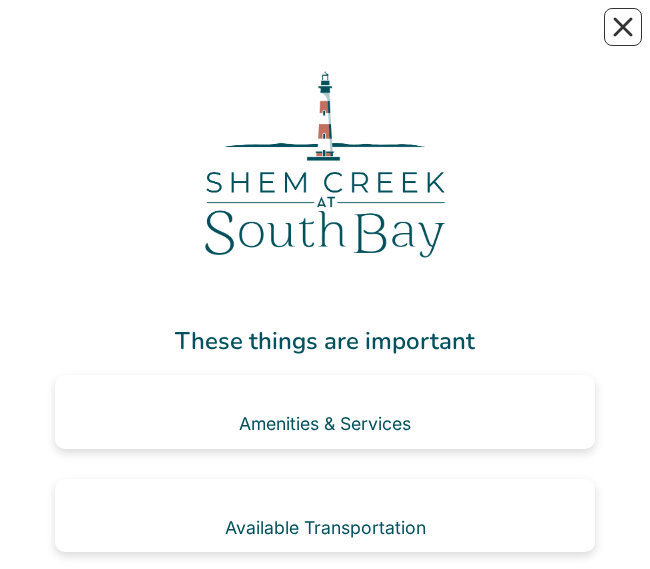 scroll, scrollTop: 0, scrollLeft: 0, axis: both 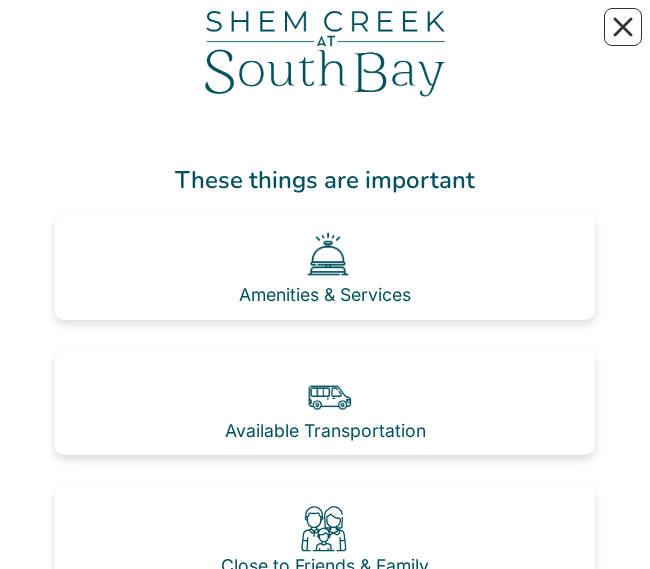 click on "Amenities & Services" at bounding box center [325, 267] 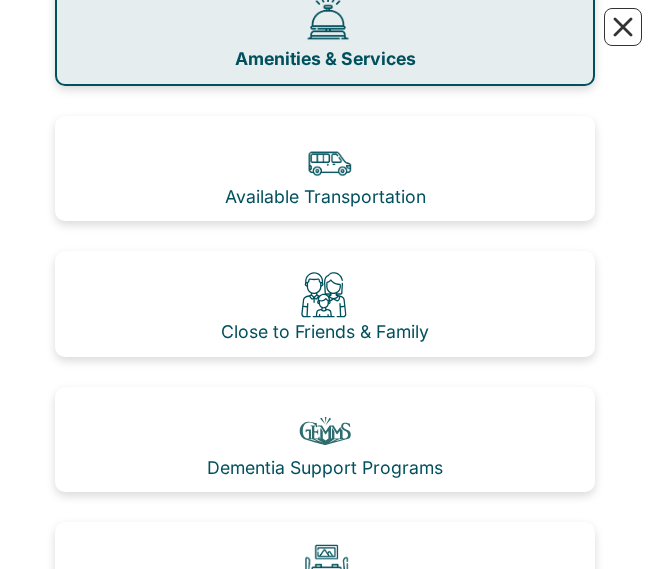 scroll, scrollTop: 428, scrollLeft: 0, axis: vertical 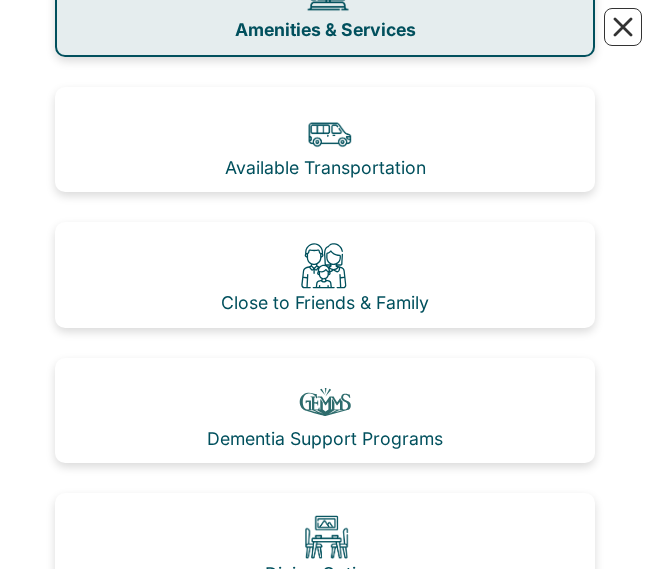 click on "Available Transportation" at bounding box center [325, 140] 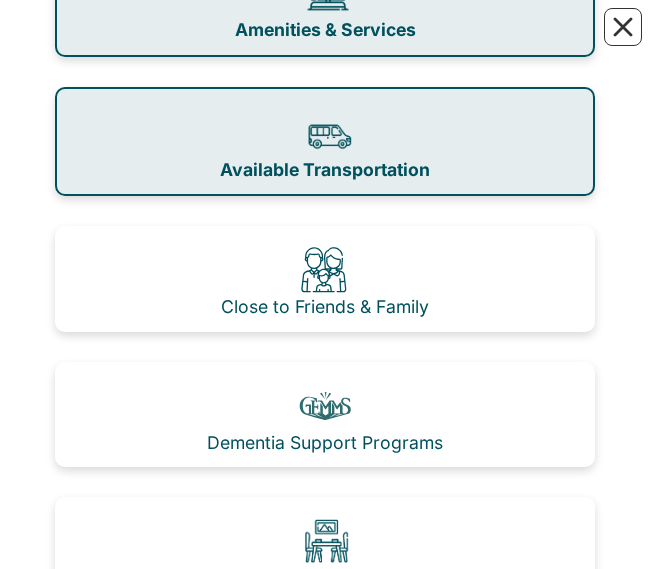 click on "Close to Friends & Family" at bounding box center [325, 279] 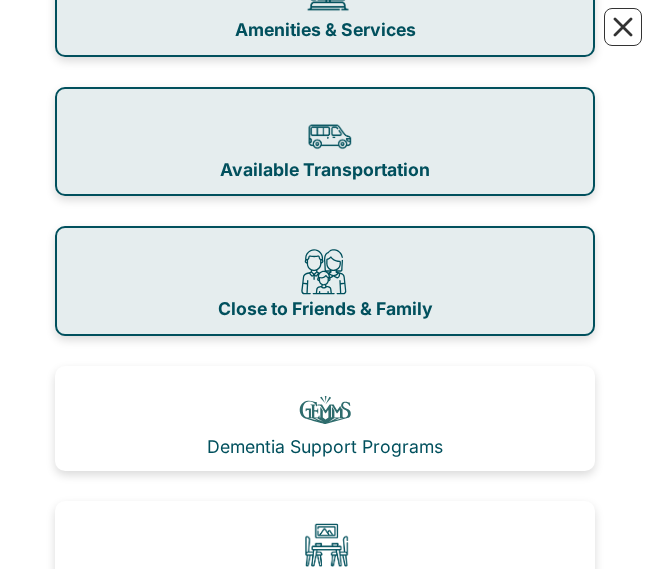click on "Dementia Support Programs" at bounding box center (325, 419) 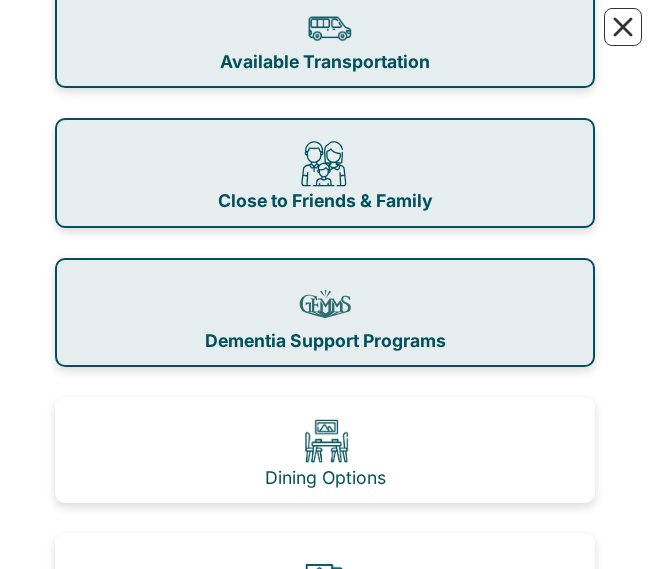 scroll, scrollTop: 620, scrollLeft: 0, axis: vertical 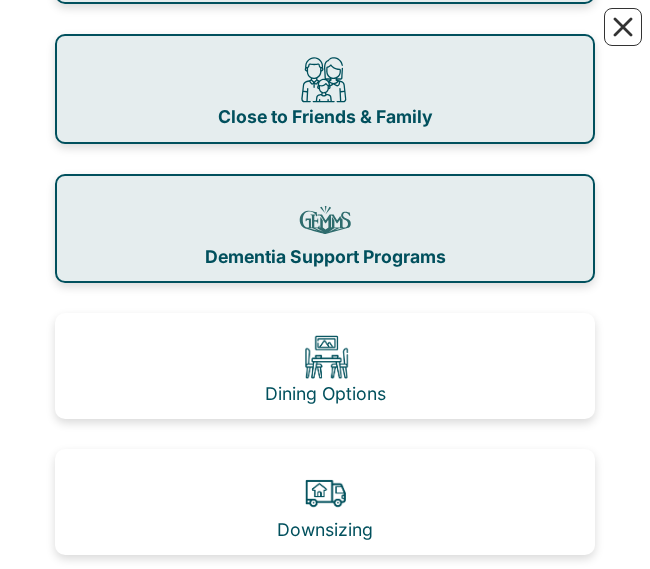 click on "Dining Options" at bounding box center [325, 366] 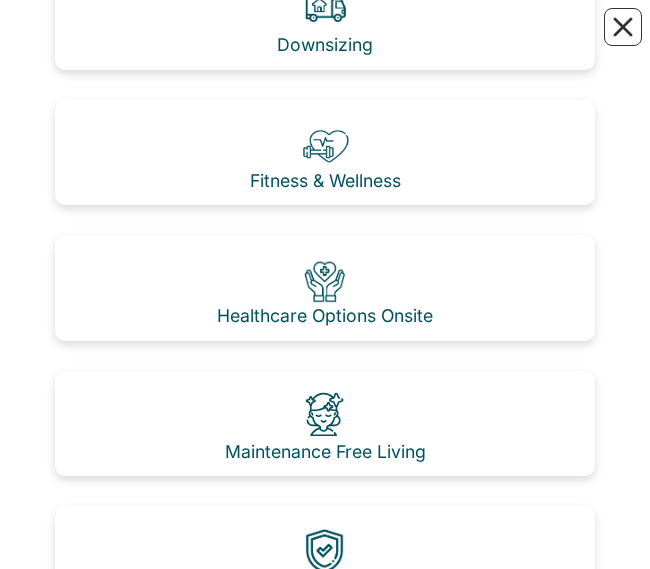 scroll, scrollTop: 1112, scrollLeft: 0, axis: vertical 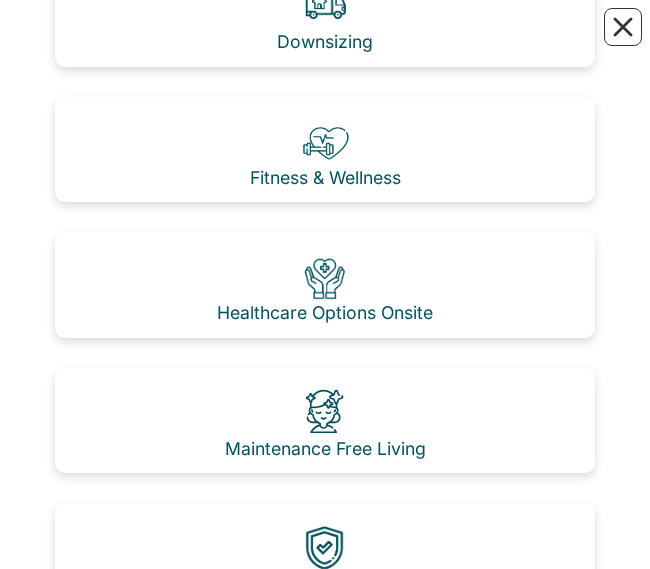 click on "Healthcare Options Onsite" at bounding box center (325, 285) 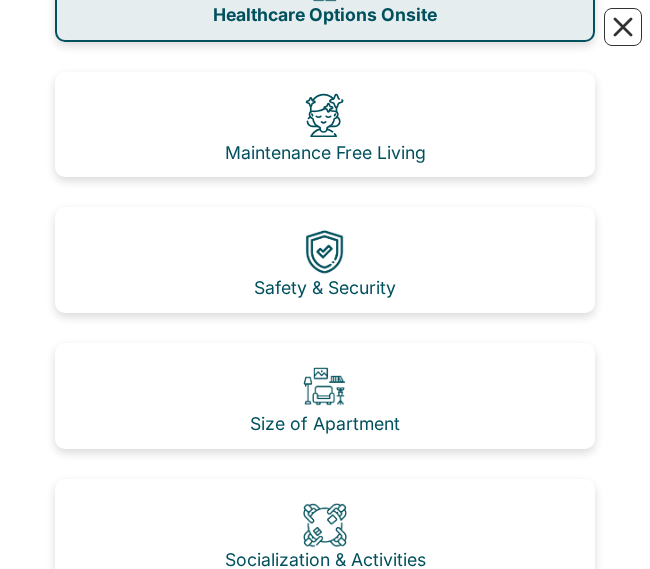 scroll, scrollTop: 1418, scrollLeft: 0, axis: vertical 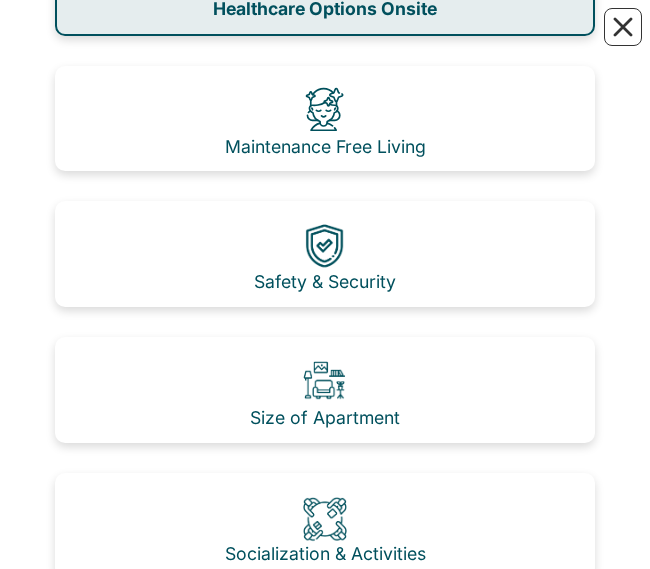 click on "Amenities & Services Available Transportation Close to Friends & Family Dementia Support Programs Dining Options Downsizing Fitness & Wellness Healthcare Options Onsite Maintenance Free Living Safety & Security Size of Apartment Socialization & Activities" at bounding box center [325, -218] 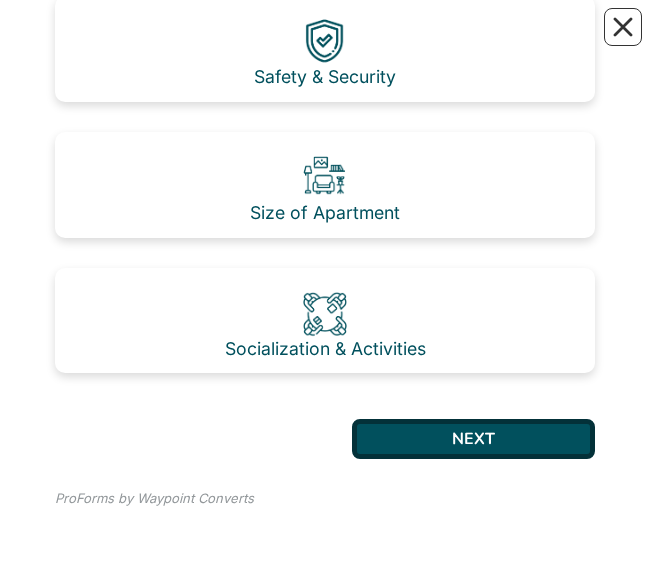 scroll, scrollTop: 1622, scrollLeft: 0, axis: vertical 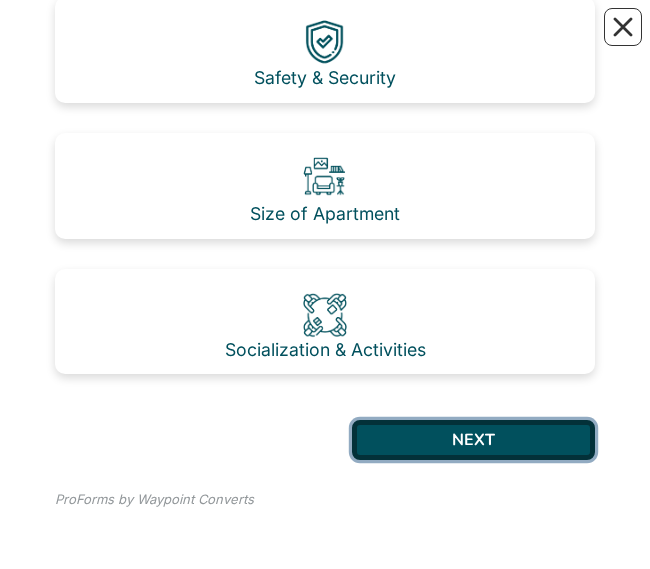 click on "NEXT" at bounding box center (473, 440) 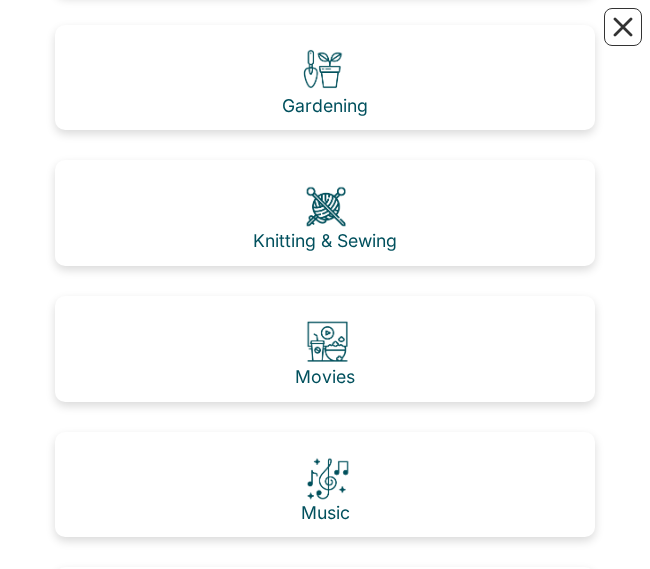scroll, scrollTop: 758, scrollLeft: 0, axis: vertical 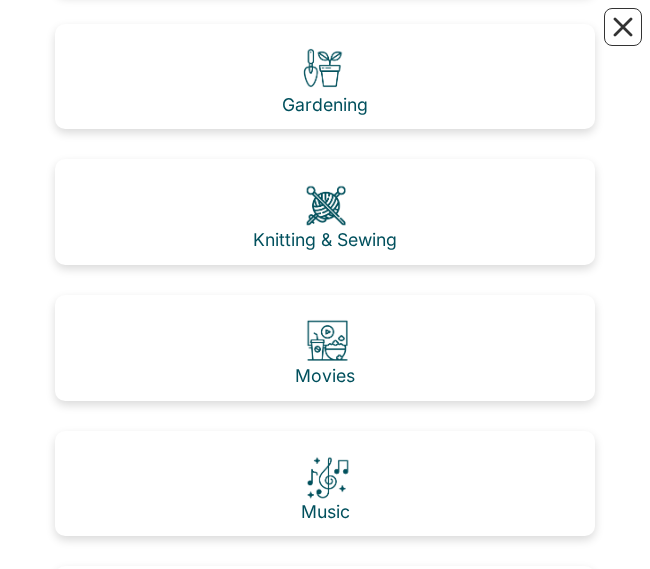 click on "Knitting & Sewing" at bounding box center [325, 212] 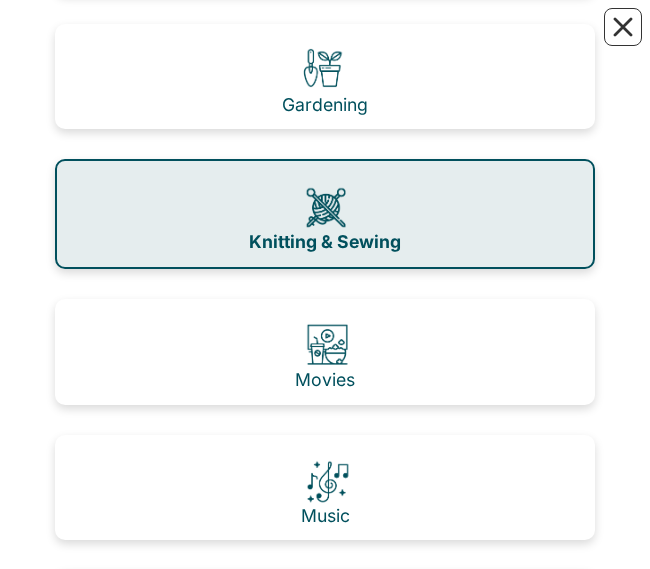 click on "Knitting & Sewing" at bounding box center [325, 214] 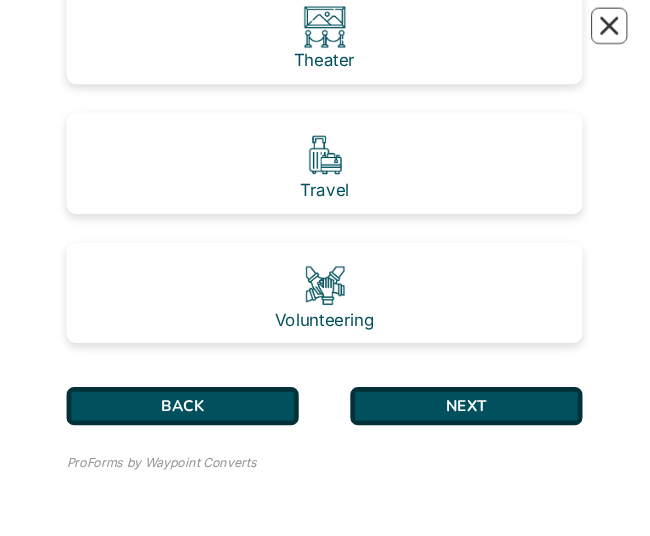 scroll, scrollTop: 1631, scrollLeft: 0, axis: vertical 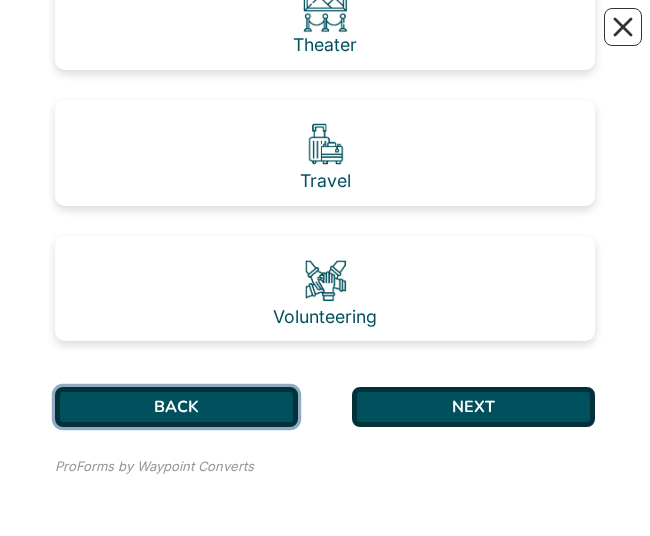 click on "BACK" at bounding box center (176, 407) 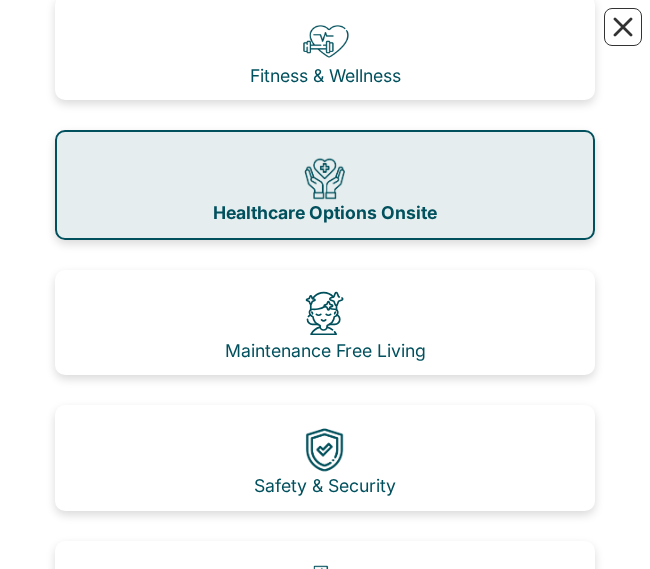 scroll, scrollTop: 1208, scrollLeft: 0, axis: vertical 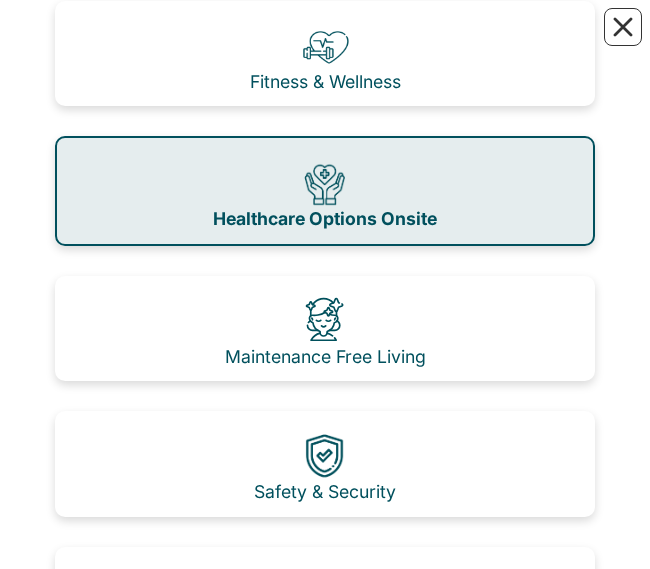 click on "Healthcare Options Onsite" at bounding box center [325, 191] 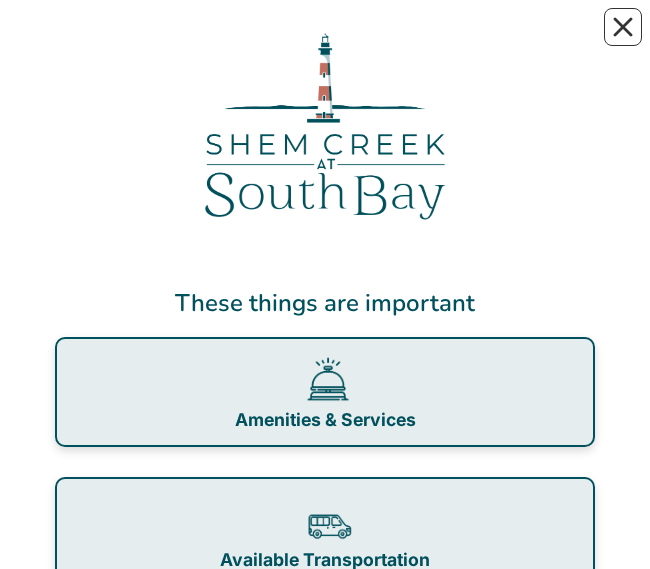 scroll, scrollTop: 34, scrollLeft: 0, axis: vertical 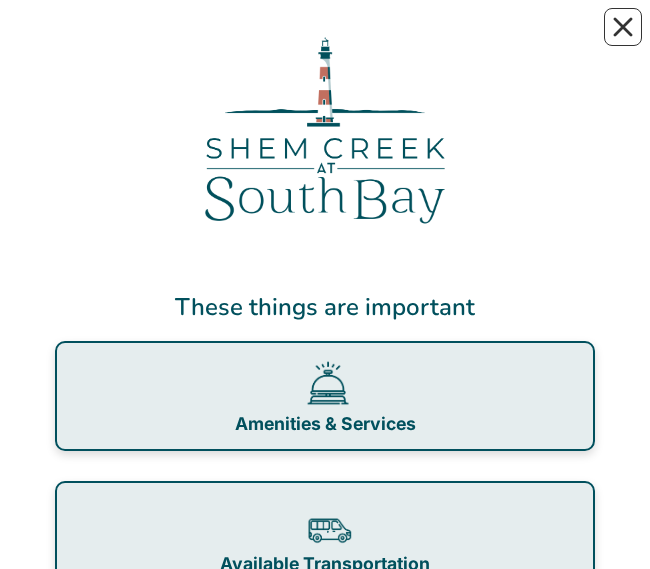 click on "Amenities & Services" at bounding box center [325, 396] 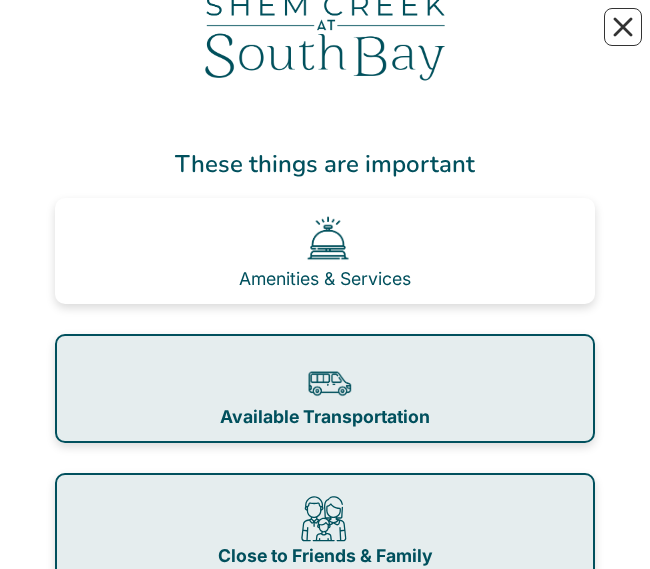 scroll, scrollTop: 174, scrollLeft: 0, axis: vertical 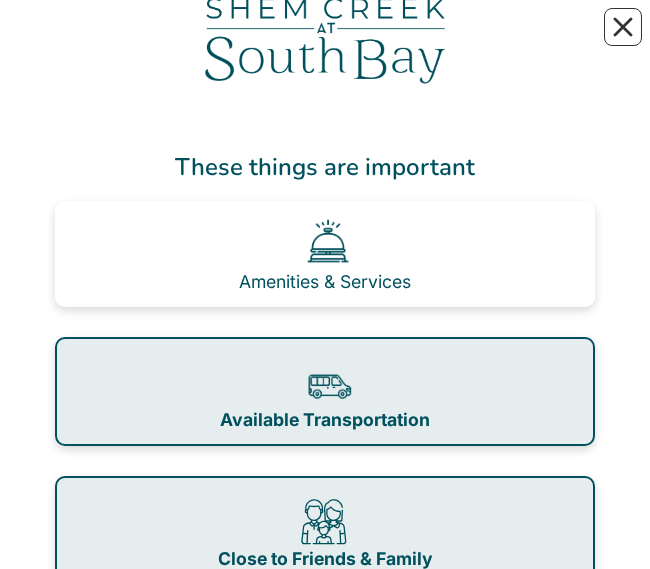 click on "Available Transportation" at bounding box center [325, 392] 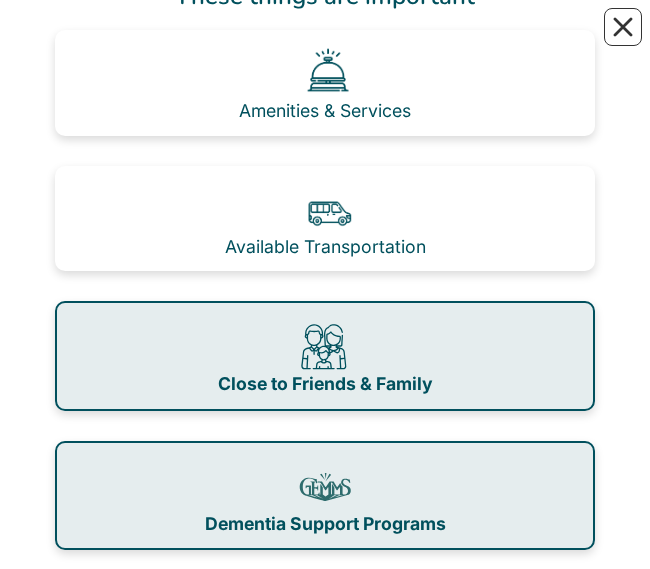scroll, scrollTop: 357, scrollLeft: 0, axis: vertical 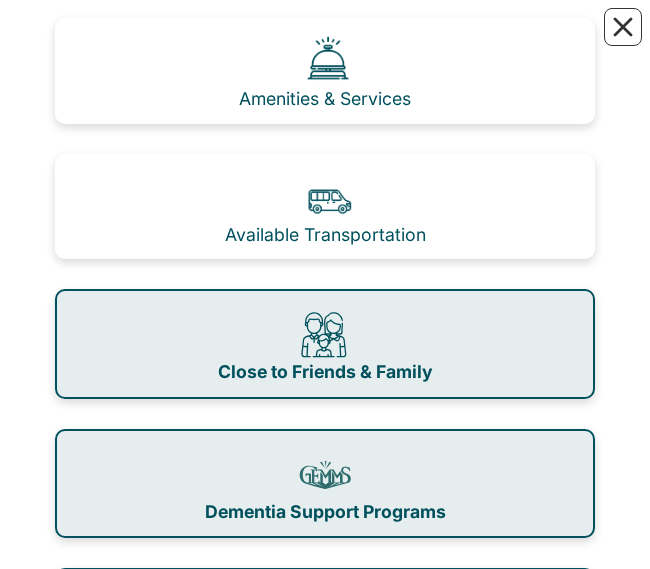 click on "Close to Friends & Family" at bounding box center (325, 344) 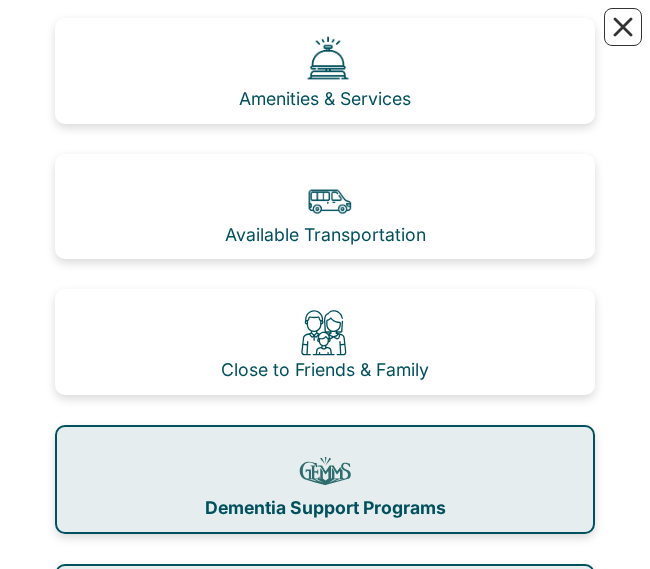 click on "Dementia Support Programs" at bounding box center [325, 480] 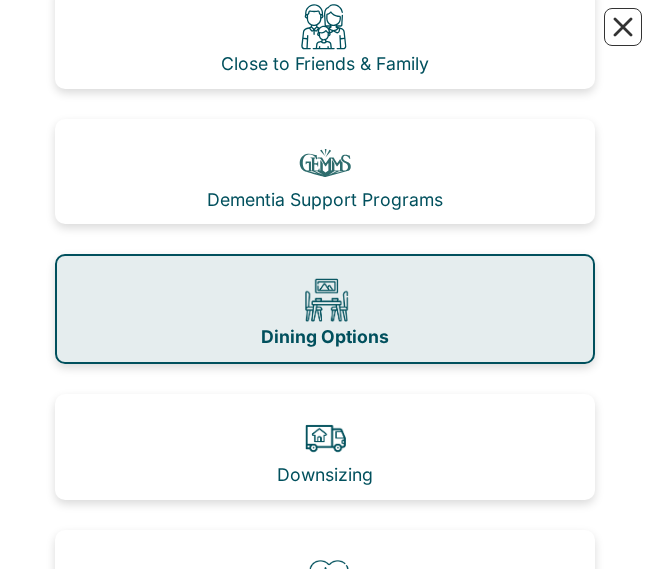 scroll, scrollTop: 709, scrollLeft: 0, axis: vertical 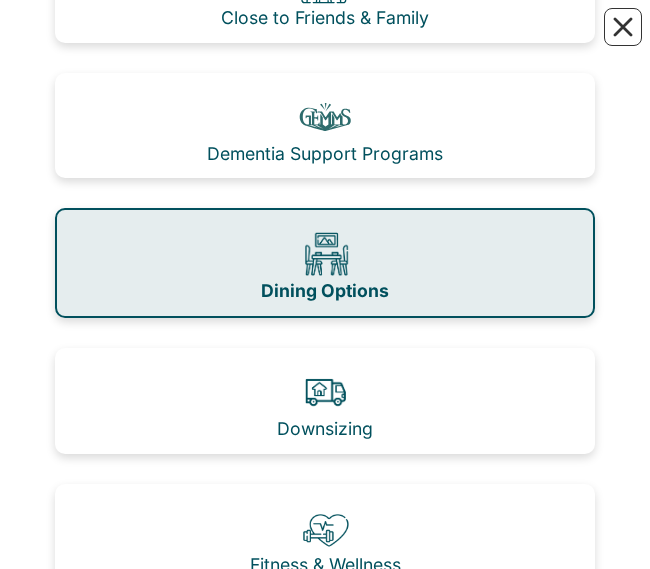 click on "Dining Options" at bounding box center (325, 263) 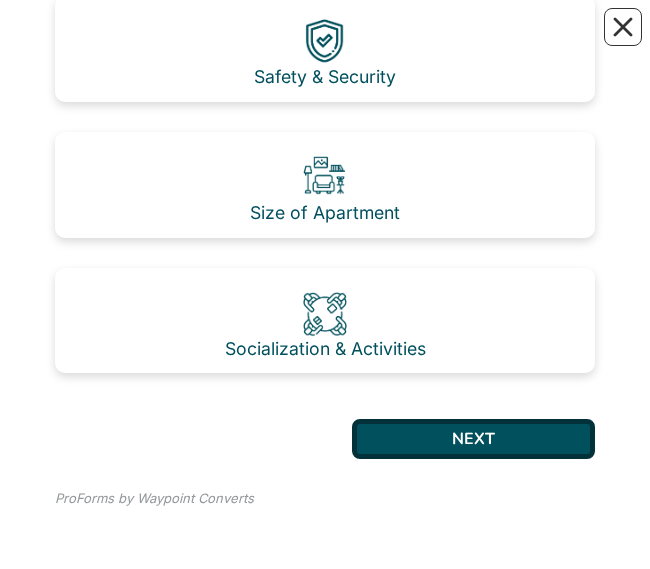 scroll, scrollTop: 1598, scrollLeft: 0, axis: vertical 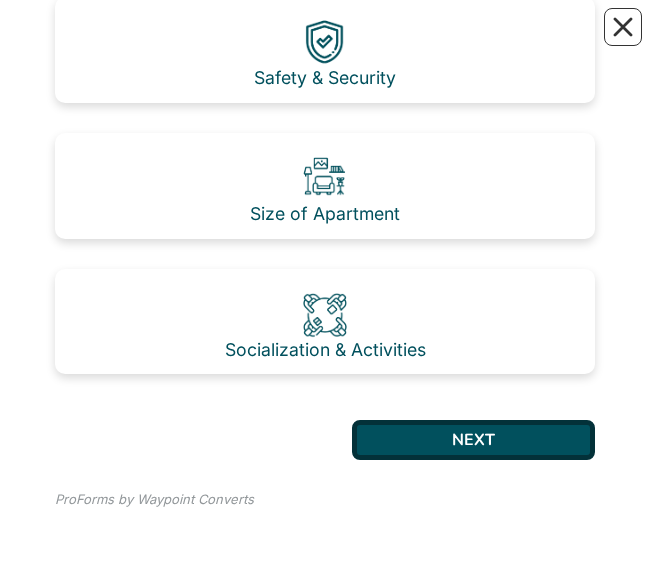 click on "Socialization & Activities" at bounding box center (325, 322) 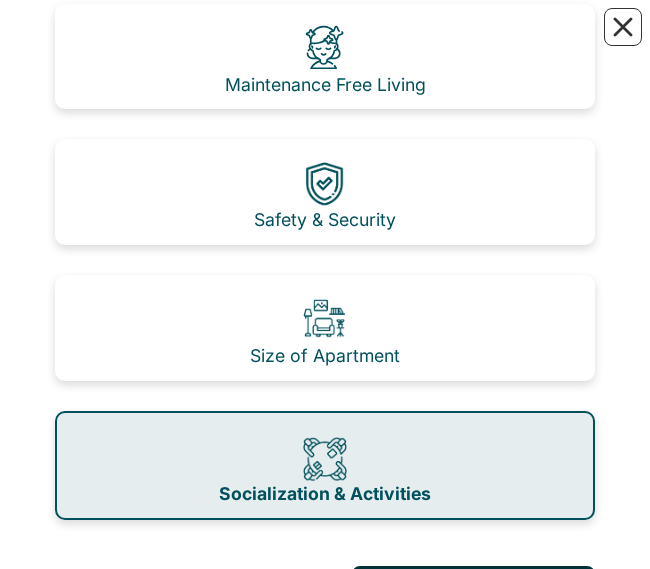 scroll, scrollTop: 1454, scrollLeft: 0, axis: vertical 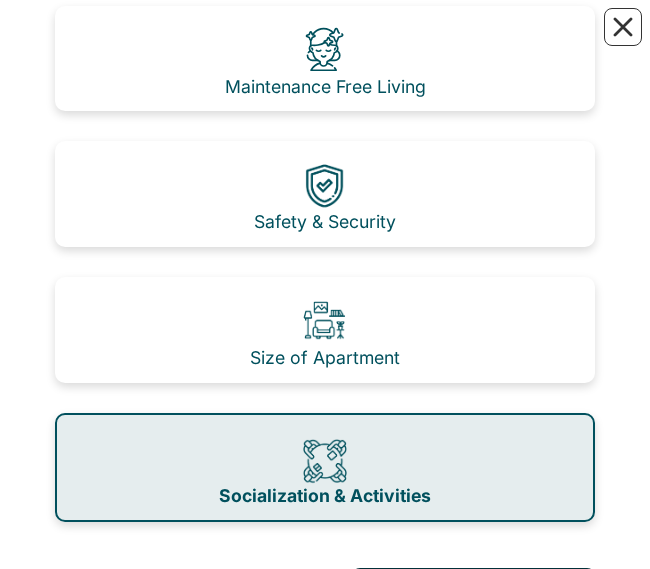 click on "Size of Apartment" at bounding box center (325, 330) 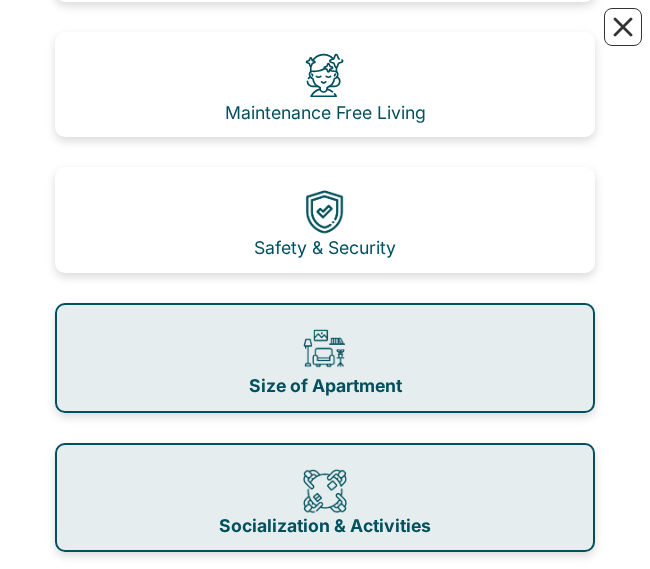 scroll, scrollTop: 1301, scrollLeft: 0, axis: vertical 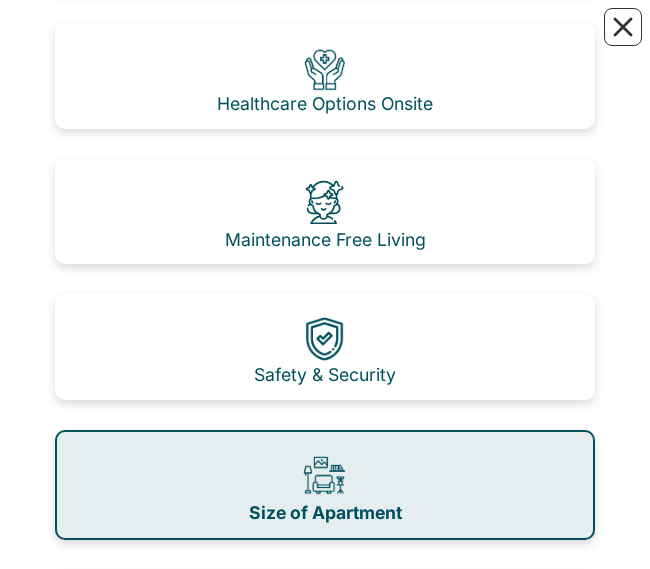 click on "Safety & Security" at bounding box center (325, 347) 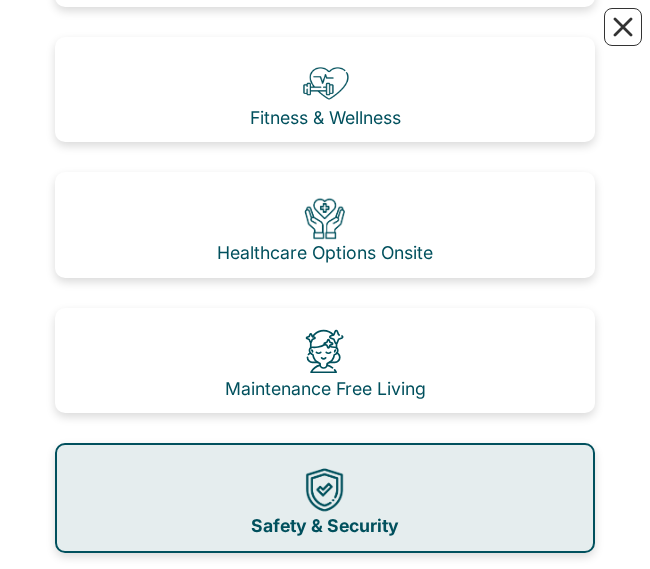 scroll, scrollTop: 1117, scrollLeft: 0, axis: vertical 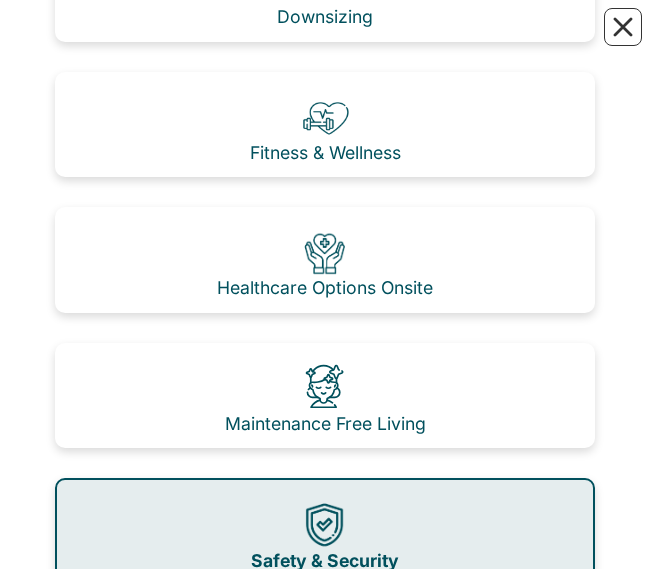 click on "Maintenance Free Living" at bounding box center [325, 396] 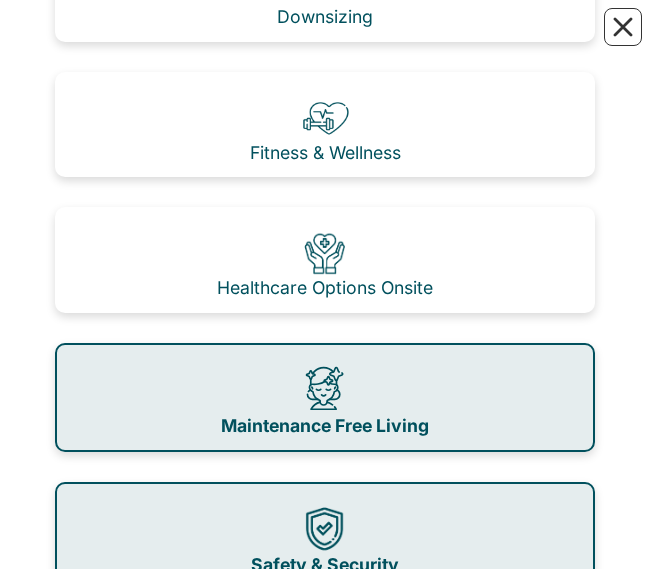 click on "Healthcare Options Onsite" at bounding box center [325, 260] 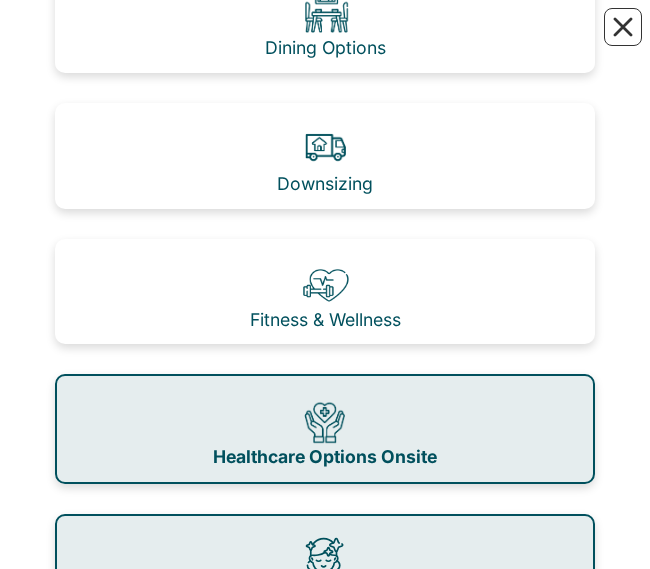 scroll, scrollTop: 940, scrollLeft: 0, axis: vertical 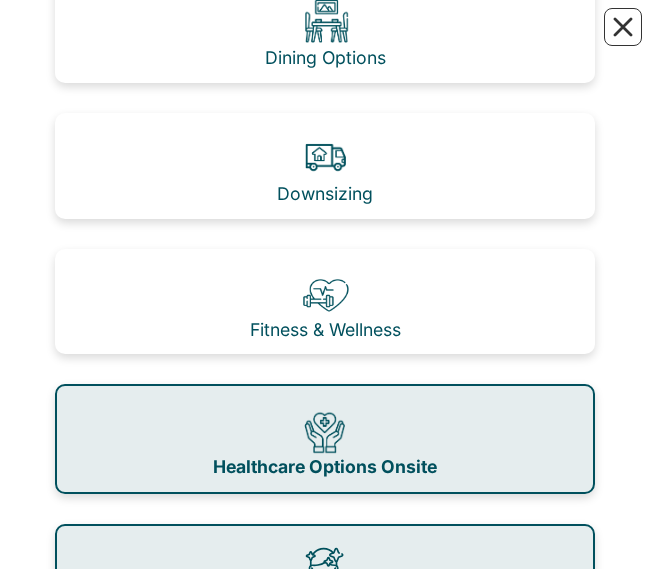 click on "Fitness & Wellness" at bounding box center [325, 302] 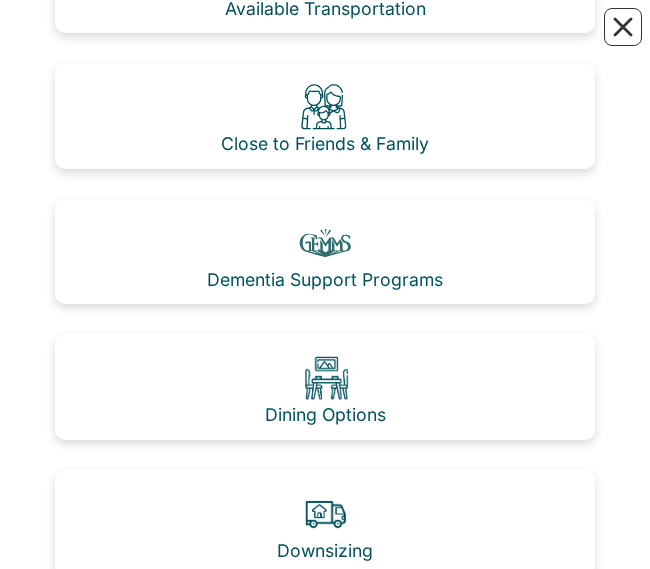 scroll, scrollTop: 572, scrollLeft: 0, axis: vertical 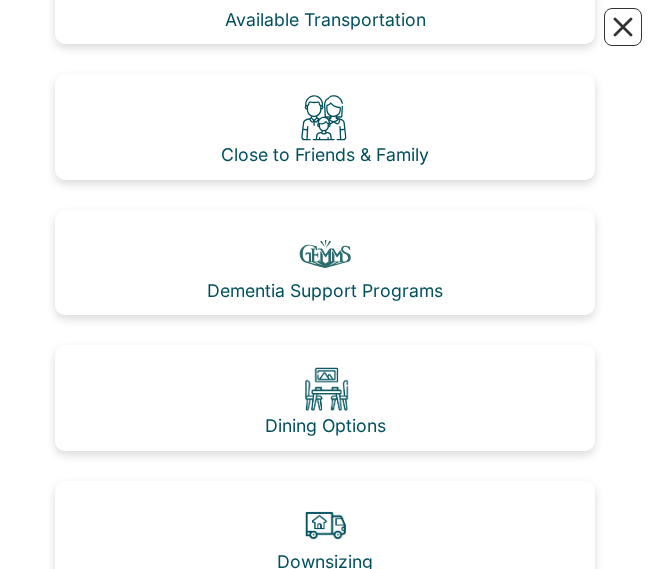 click on "Dining Options" at bounding box center (325, 398) 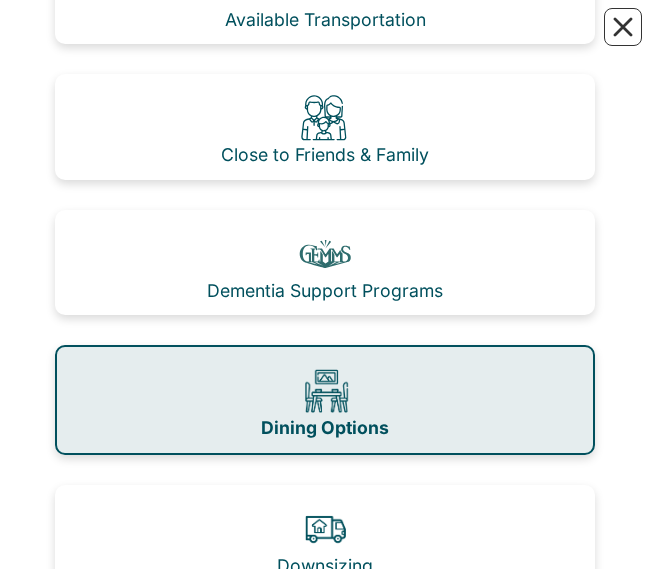 click on "Dementia Support Programs" at bounding box center (325, 263) 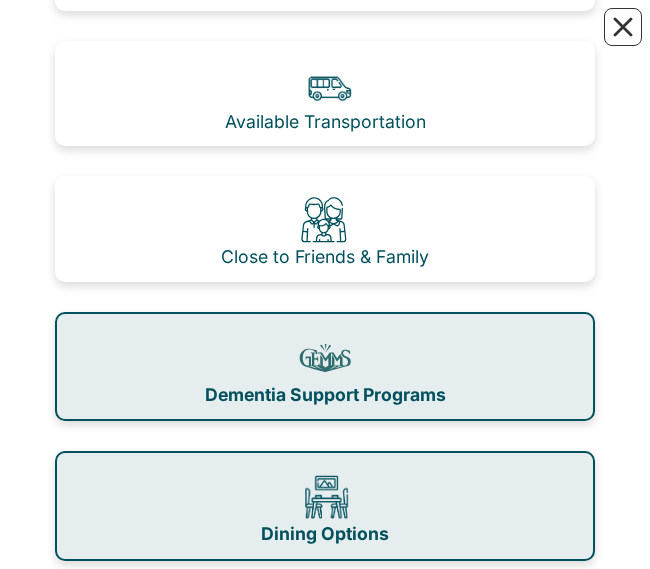 scroll, scrollTop: 453, scrollLeft: 0, axis: vertical 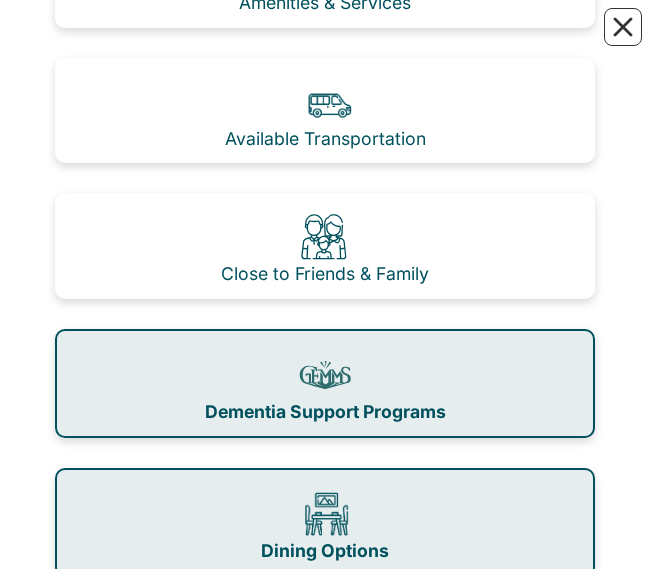 click on "Close to Friends & Family" at bounding box center [325, 246] 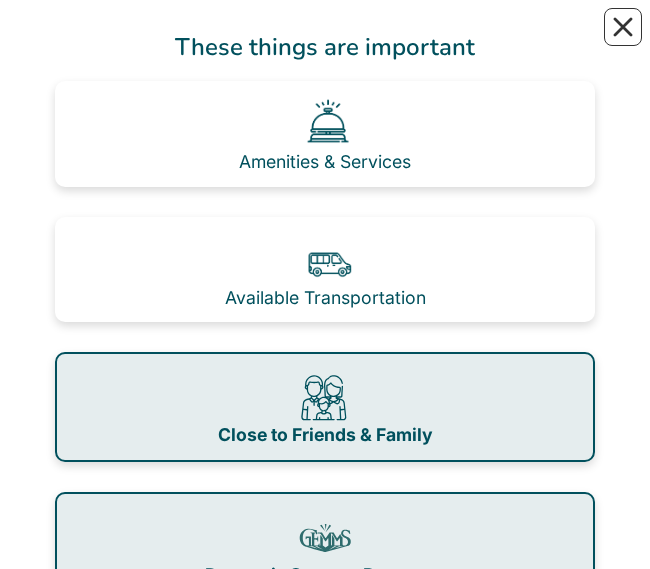 scroll, scrollTop: 283, scrollLeft: 0, axis: vertical 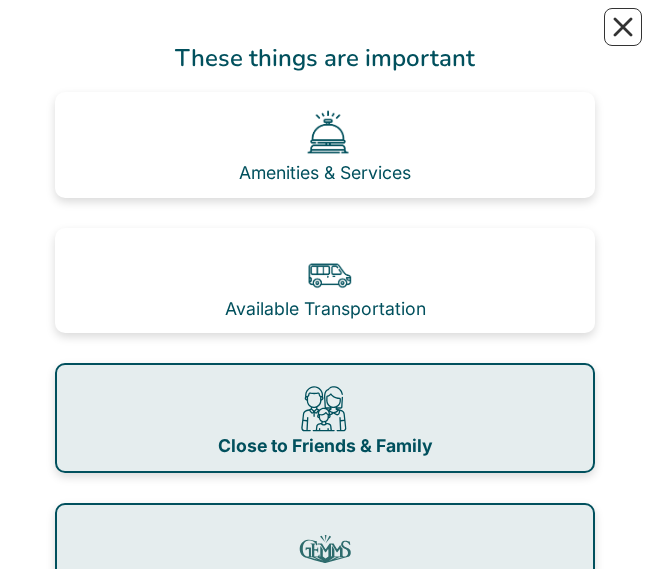 click on "Amenities & Services" at bounding box center (325, 145) 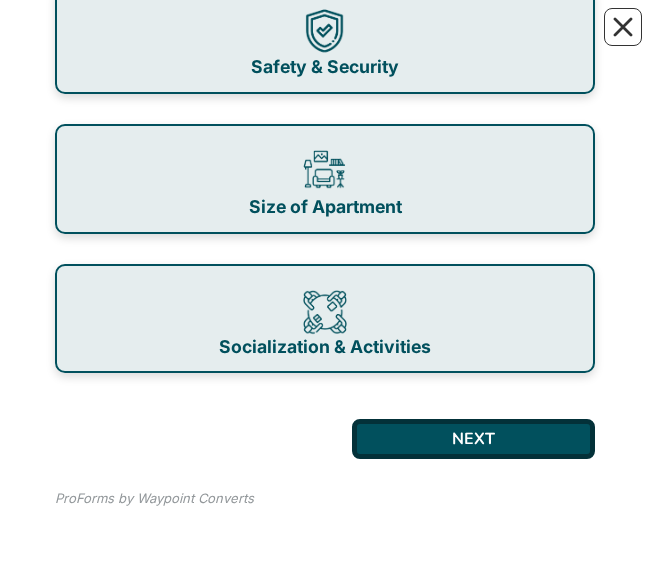 scroll, scrollTop: 1638, scrollLeft: 0, axis: vertical 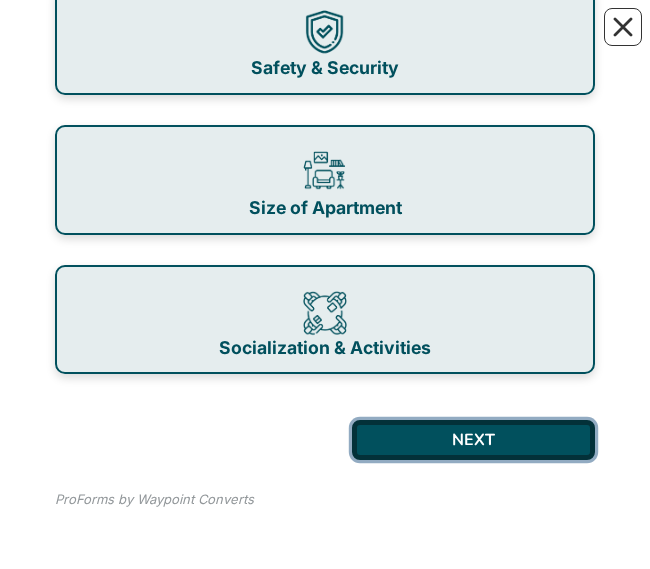 click on "NEXT" at bounding box center (473, 440) 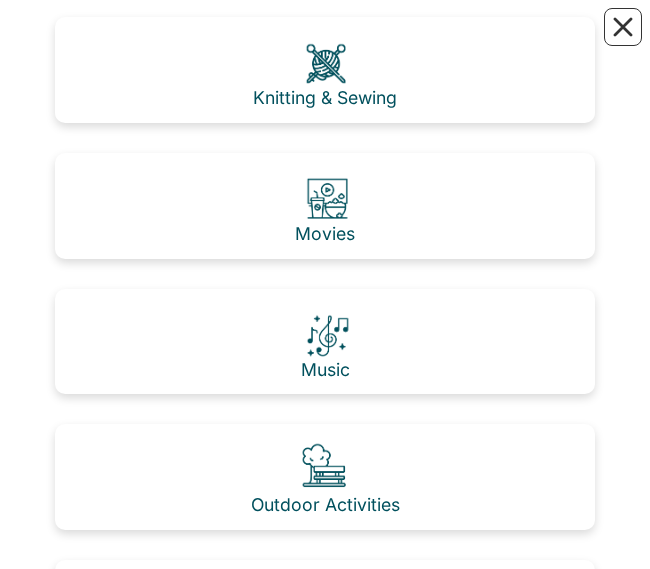 scroll, scrollTop: 906, scrollLeft: 0, axis: vertical 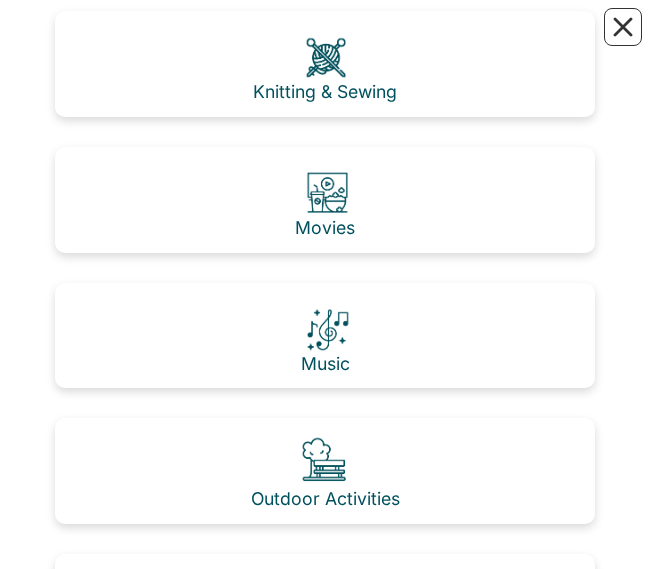 click on "Music" at bounding box center [325, 336] 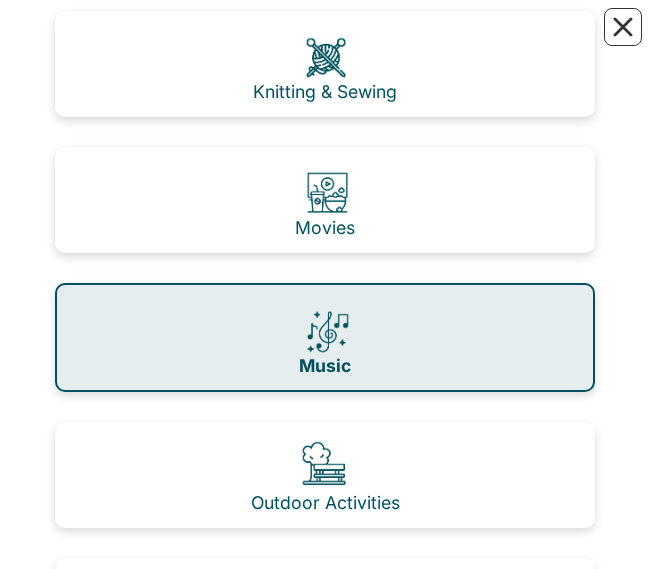 click on "Outdoor Activities" at bounding box center (325, 475) 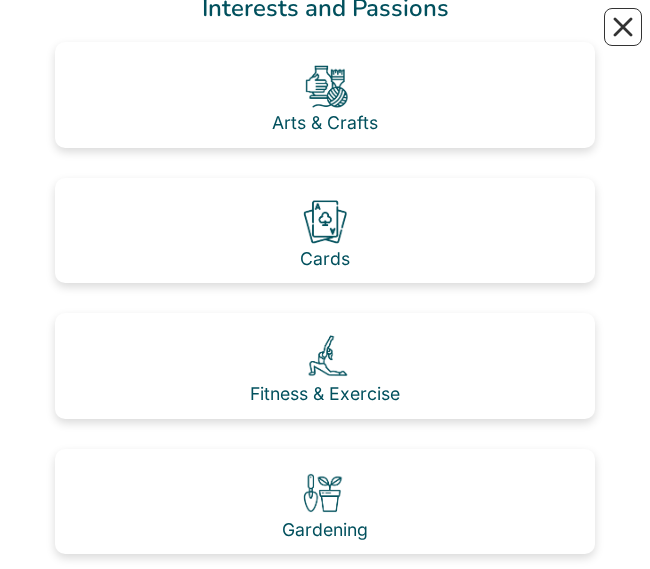 scroll, scrollTop: 320, scrollLeft: 0, axis: vertical 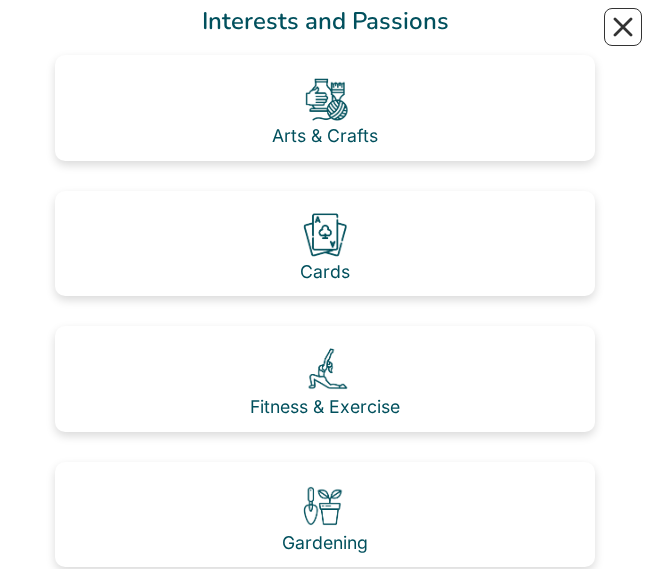 click on "Arts & Crafts" at bounding box center [325, 108] 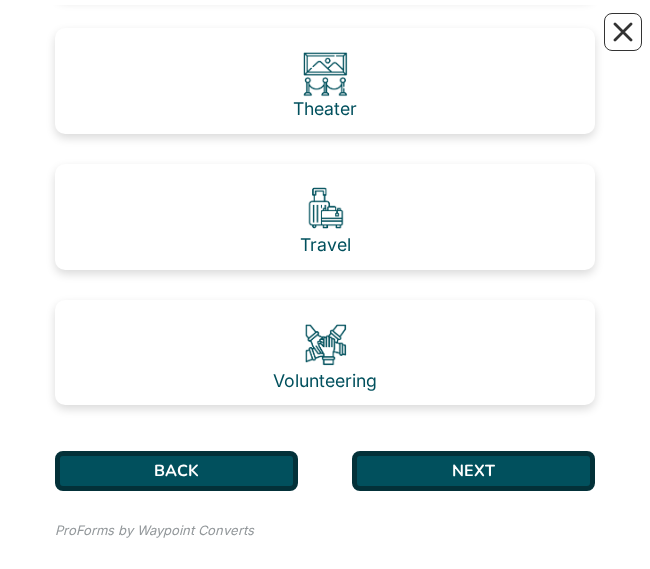 scroll, scrollTop: 1585, scrollLeft: 0, axis: vertical 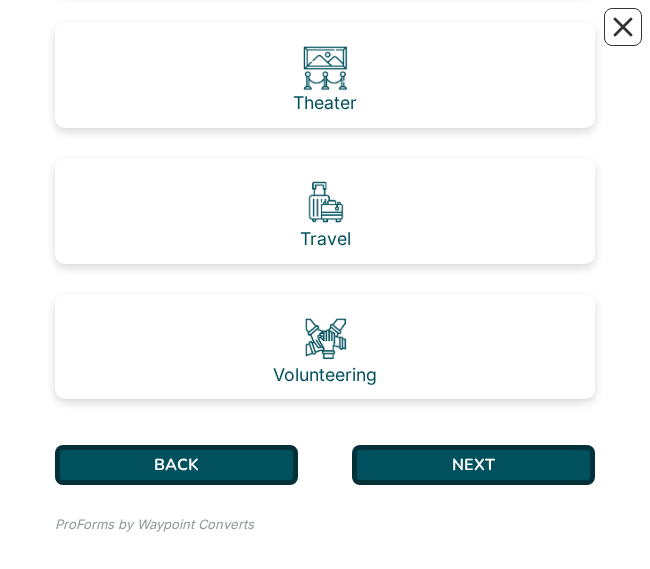 click on "Theater" at bounding box center [325, 75] 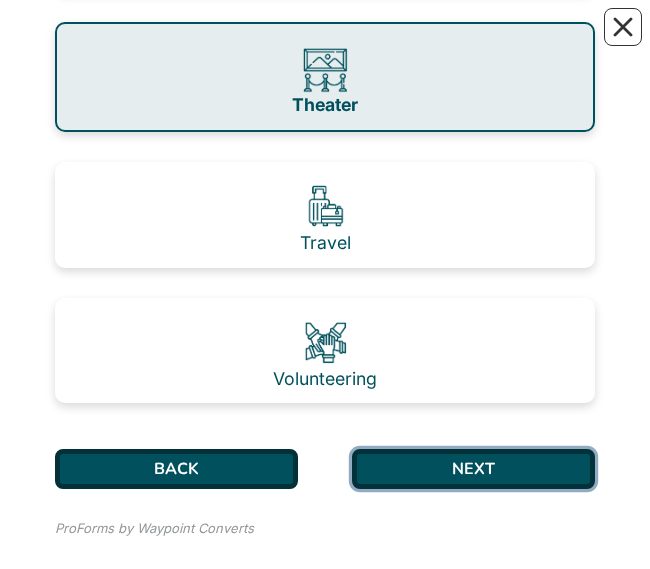 click on "NEXT" at bounding box center [473, 469] 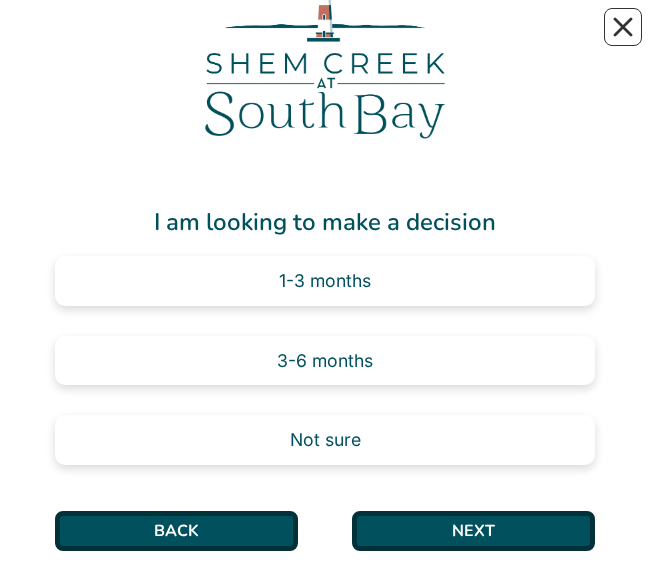 scroll, scrollTop: 136, scrollLeft: 0, axis: vertical 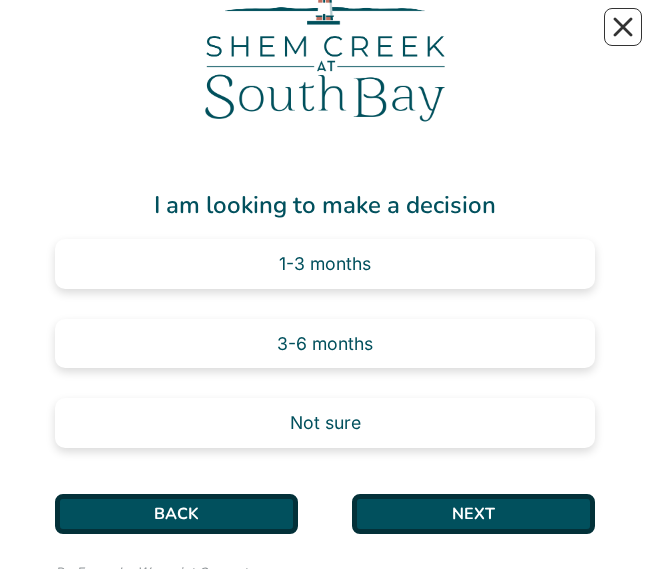 click on "1-3 months" at bounding box center (325, 264) 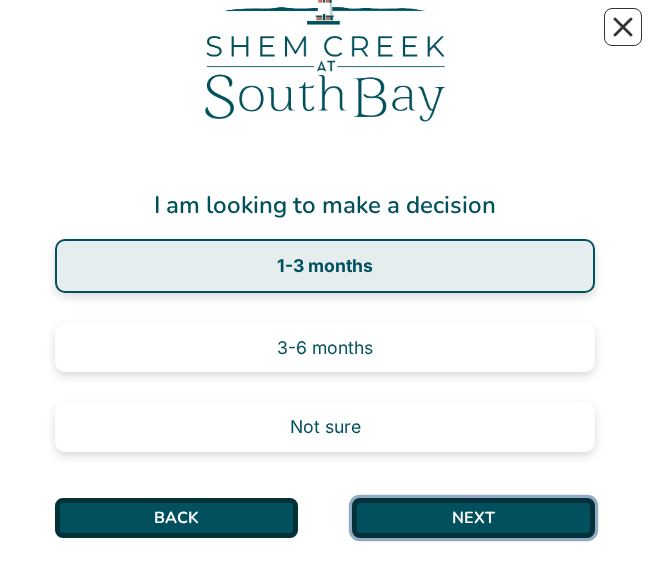 click on "NEXT" at bounding box center (473, 518) 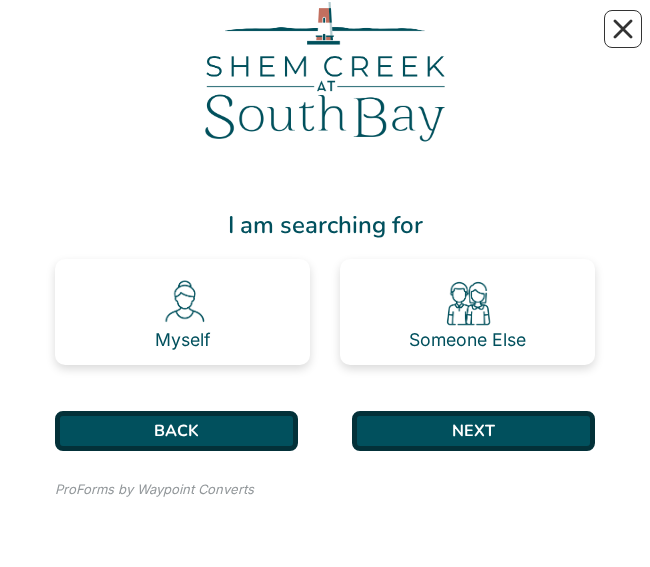 scroll, scrollTop: 118, scrollLeft: 0, axis: vertical 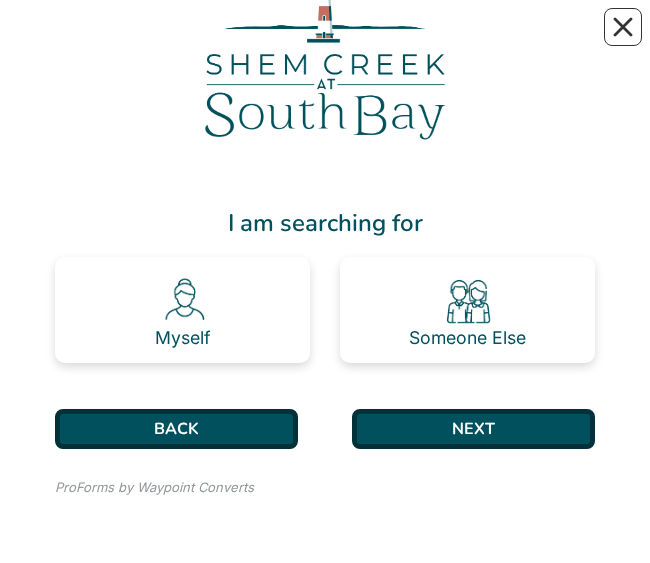 click at bounding box center (468, 301) 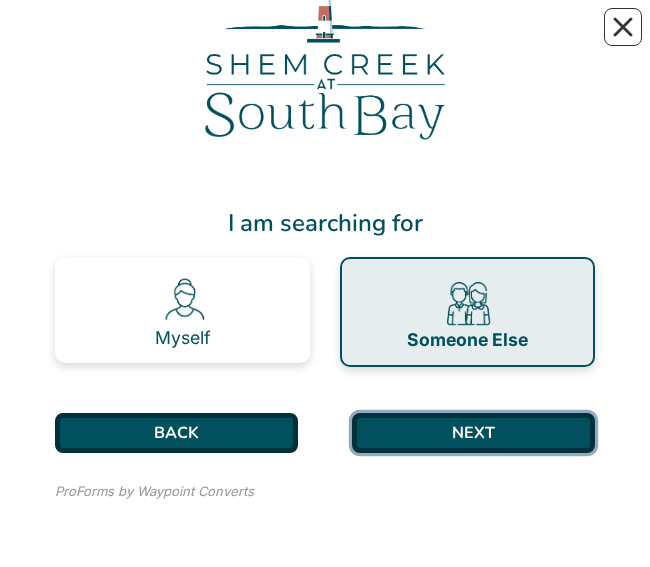 click on "NEXT" at bounding box center (473, 433) 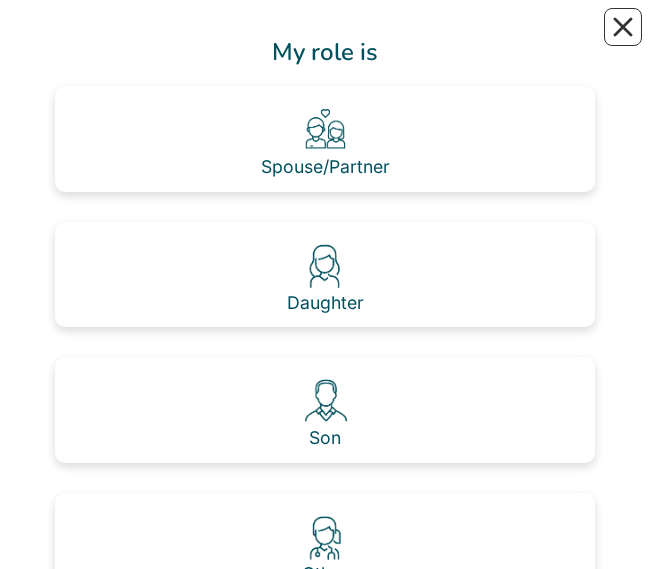 scroll, scrollTop: 281, scrollLeft: 0, axis: vertical 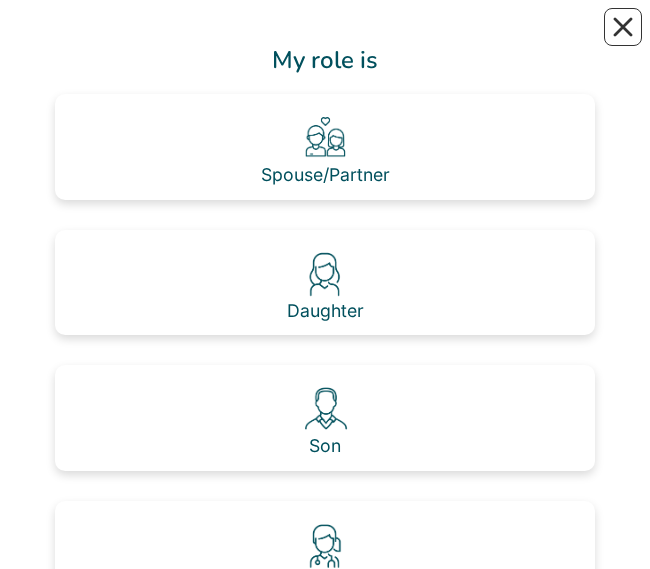 click on "Daughter" at bounding box center [325, 283] 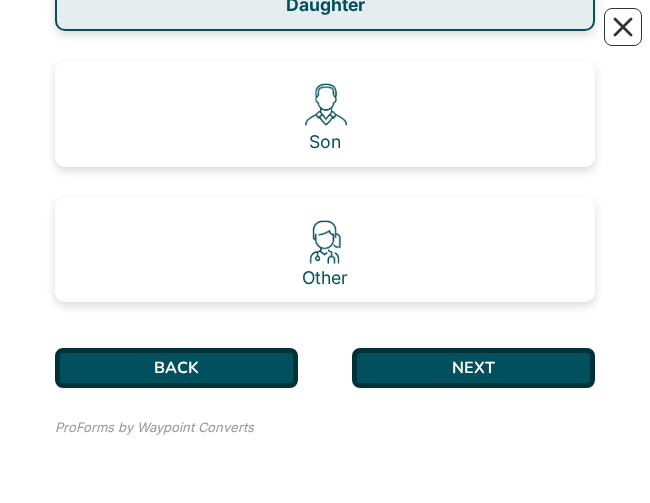scroll, scrollTop: 588, scrollLeft: 0, axis: vertical 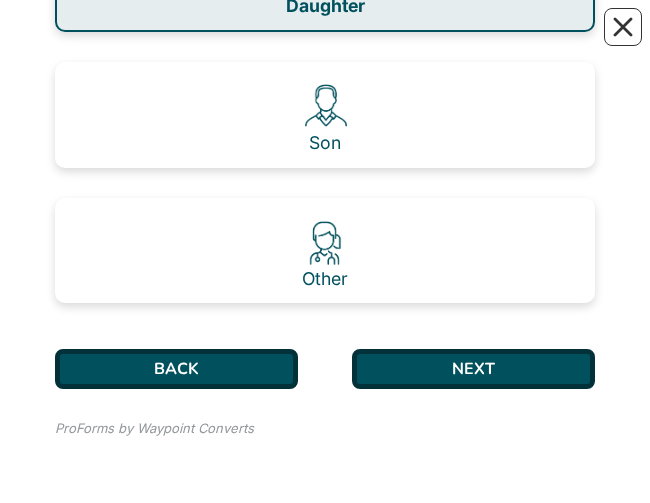 click on "NEXT" at bounding box center (473, 369) 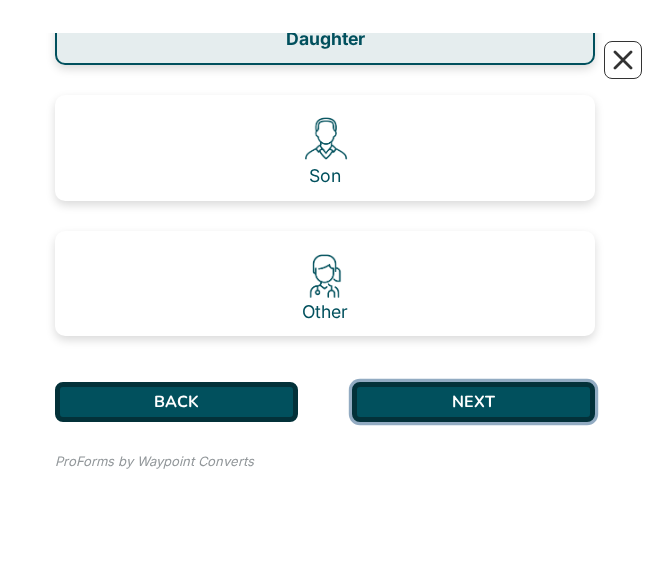 scroll, scrollTop: 0, scrollLeft: 0, axis: both 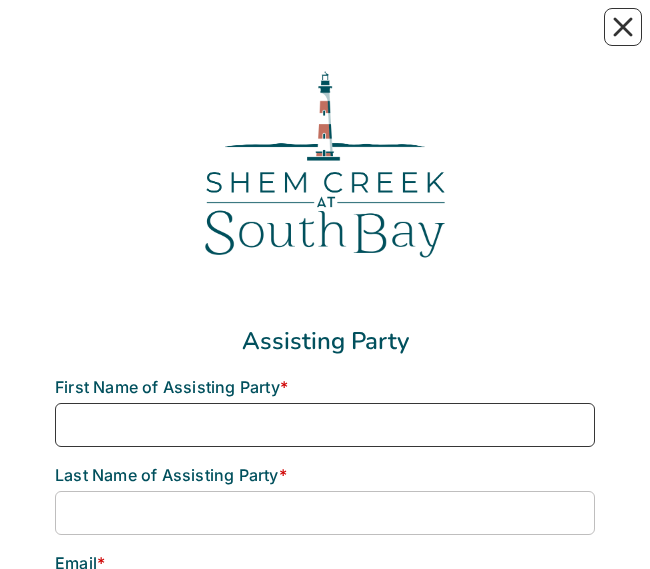 click at bounding box center [325, 425] 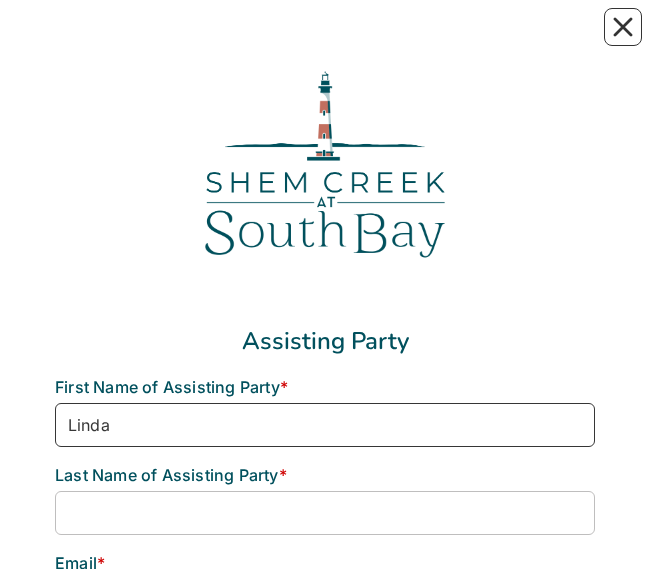 type on "Linda" 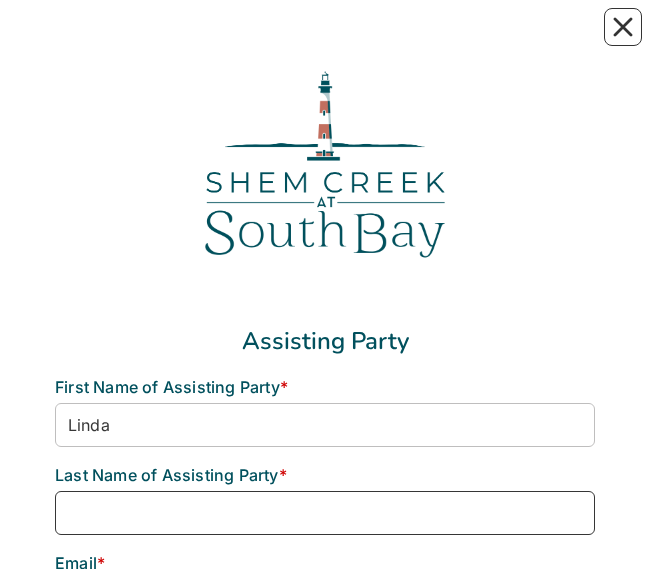 click at bounding box center (325, 513) 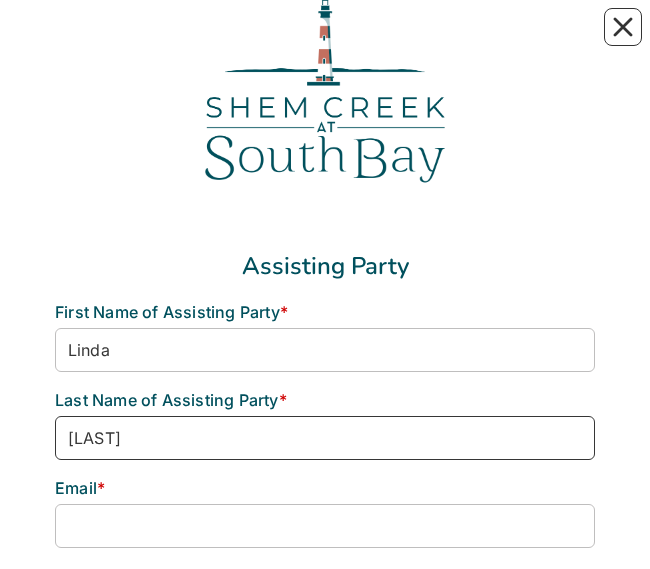 scroll, scrollTop: 105, scrollLeft: 0, axis: vertical 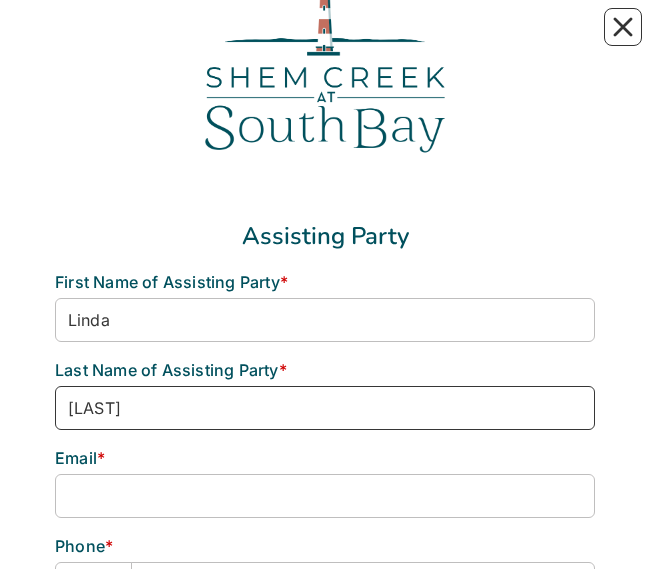type on "Collins" 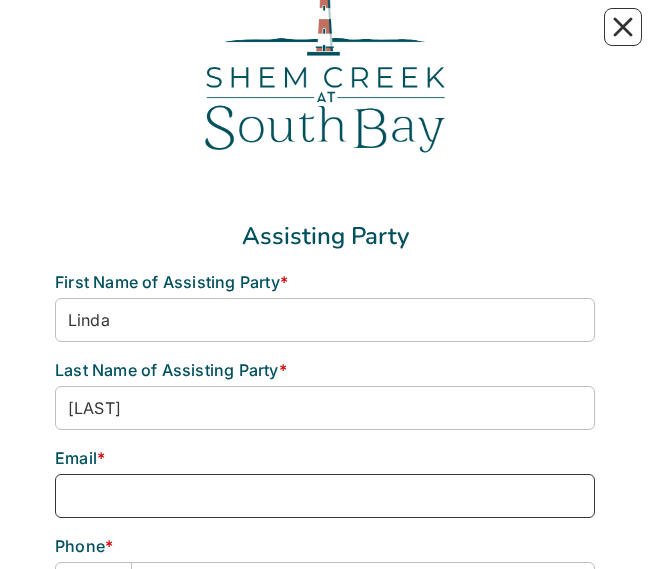 click at bounding box center (325, 496) 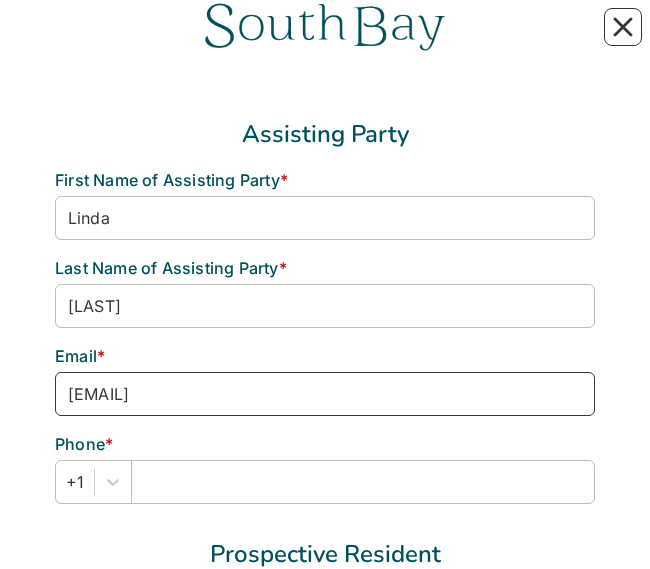 scroll, scrollTop: 214, scrollLeft: 0, axis: vertical 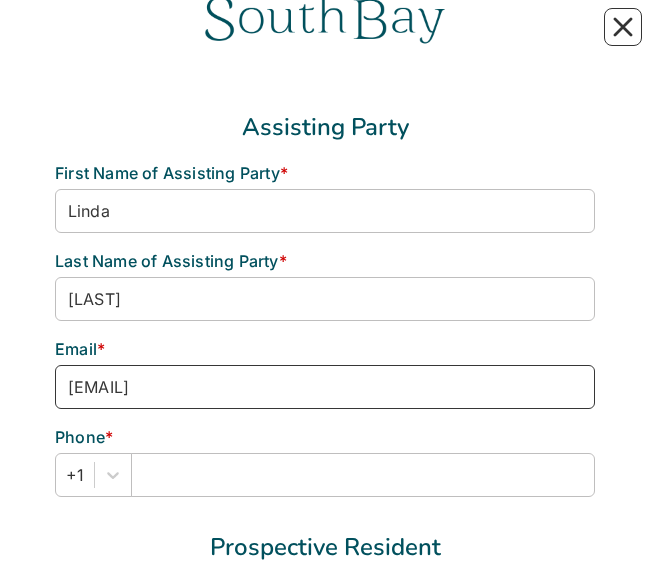 type on "lindacollins33@hotmail.com" 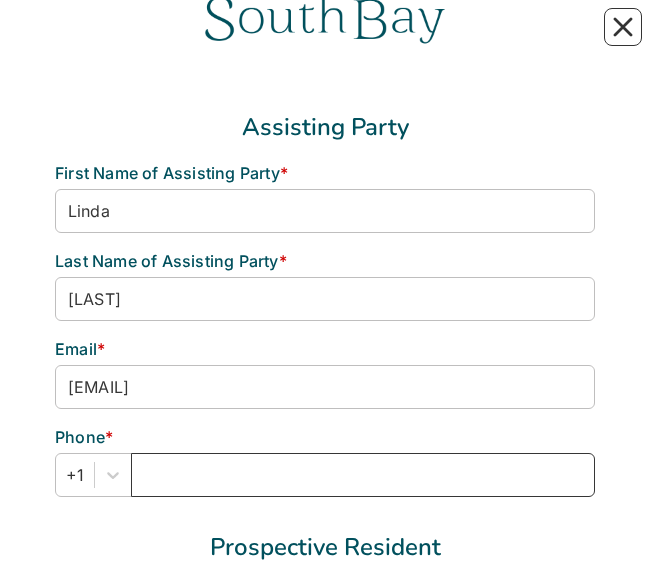 click at bounding box center [363, 475] 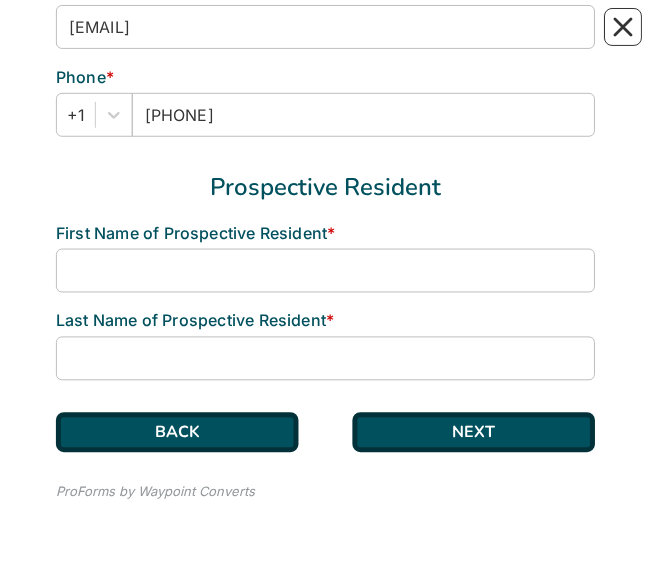 scroll, scrollTop: 574, scrollLeft: 0, axis: vertical 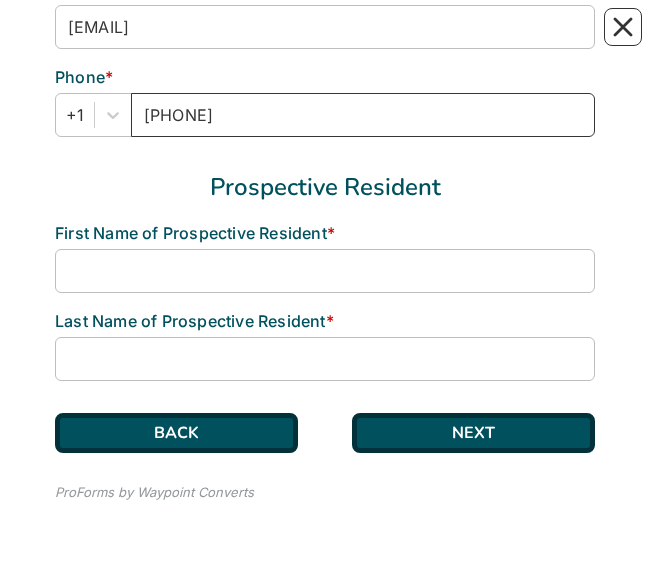 type on "8437094275" 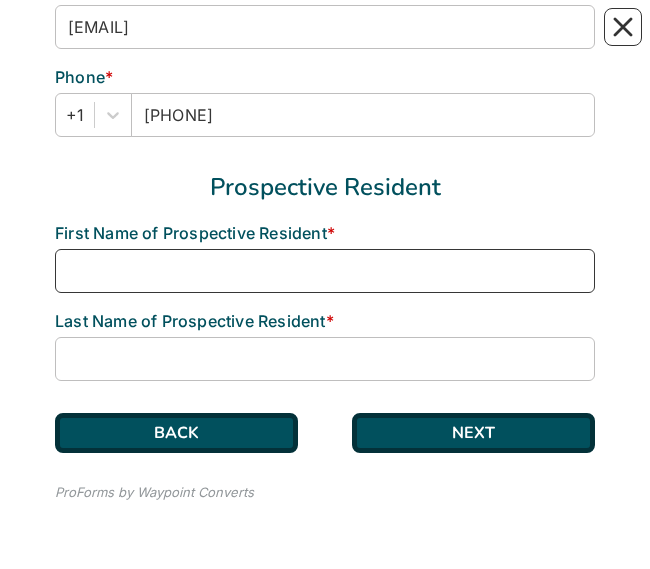 click at bounding box center [325, 271] 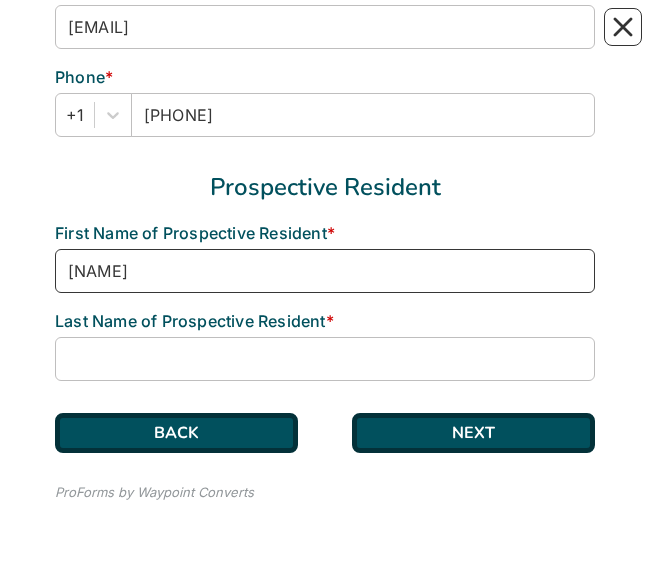 type on "Josie" 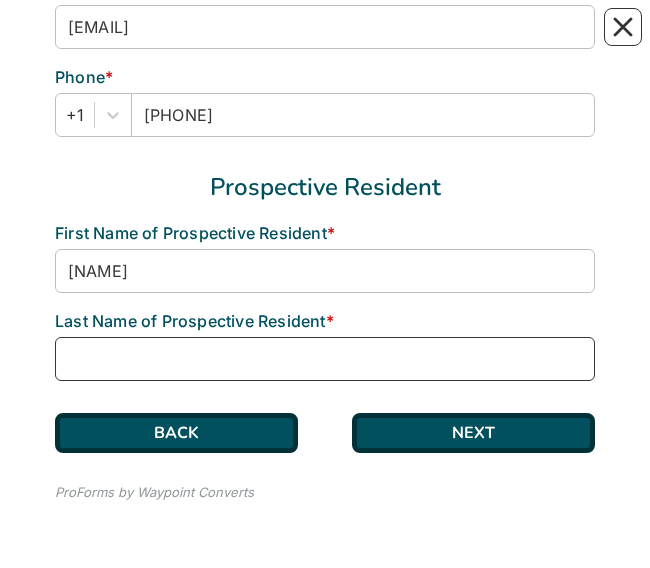 click at bounding box center (325, 359) 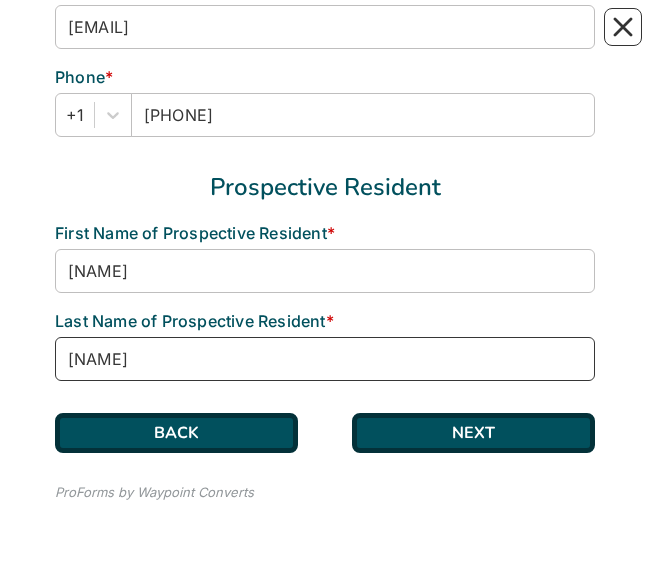 type on "Collins" 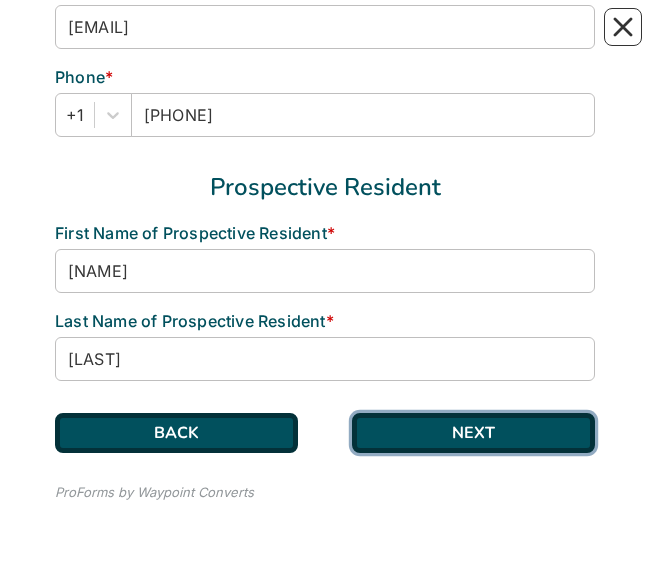 click on "NEXT" at bounding box center [473, 433] 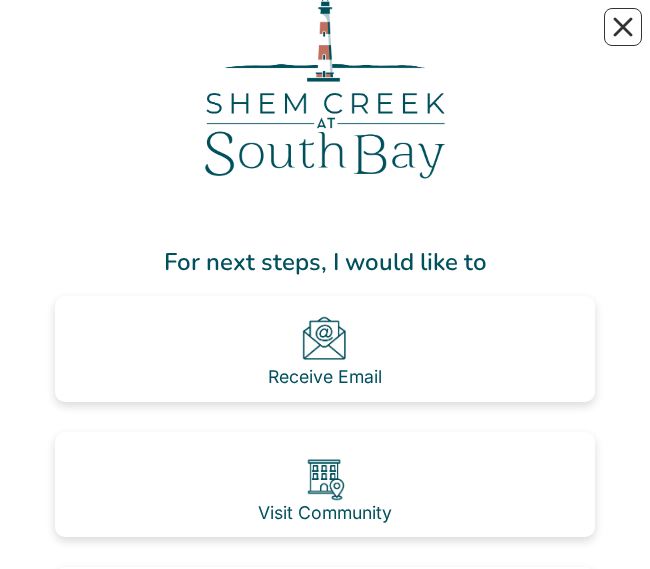 scroll, scrollTop: 82, scrollLeft: 0, axis: vertical 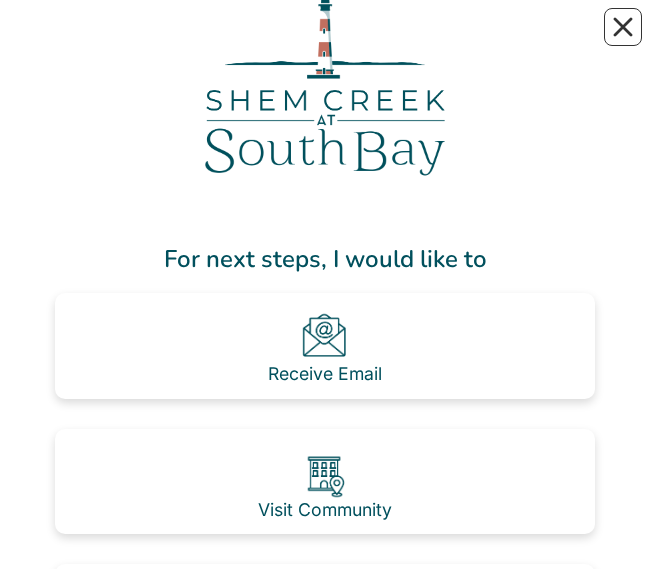 click on "Receive Email" at bounding box center (325, 346) 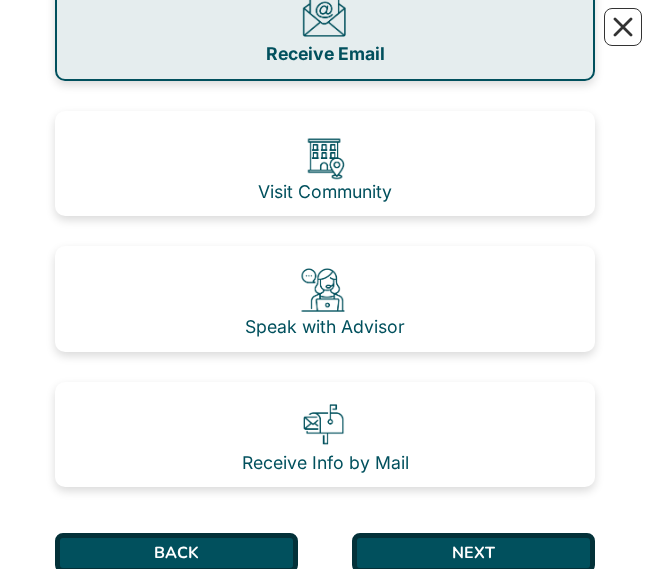 scroll, scrollTop: 407, scrollLeft: 0, axis: vertical 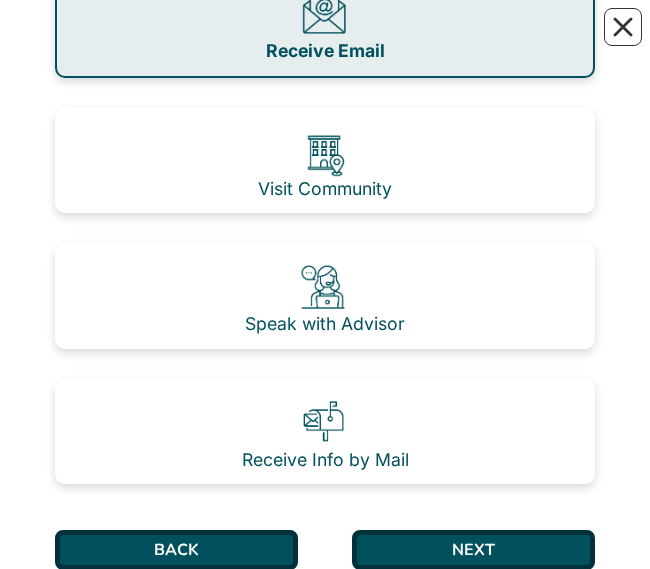 click on "Speak with Advisor" at bounding box center (325, 296) 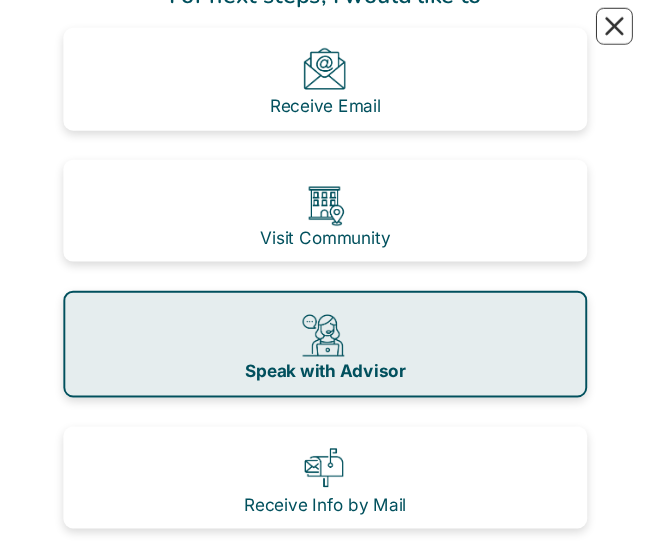 scroll, scrollTop: 459, scrollLeft: 0, axis: vertical 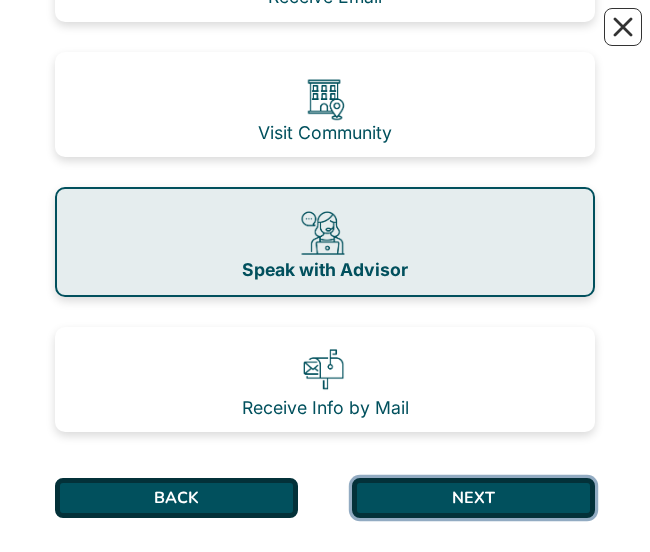 click on "NEXT" at bounding box center [473, 498] 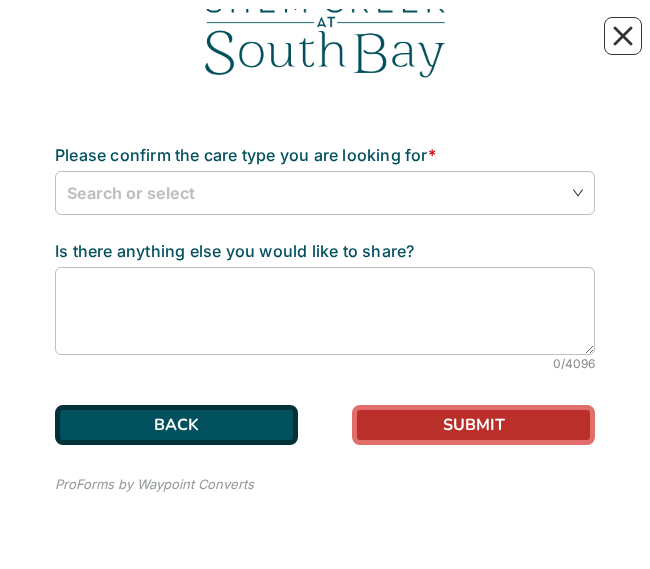 scroll, scrollTop: 0, scrollLeft: 0, axis: both 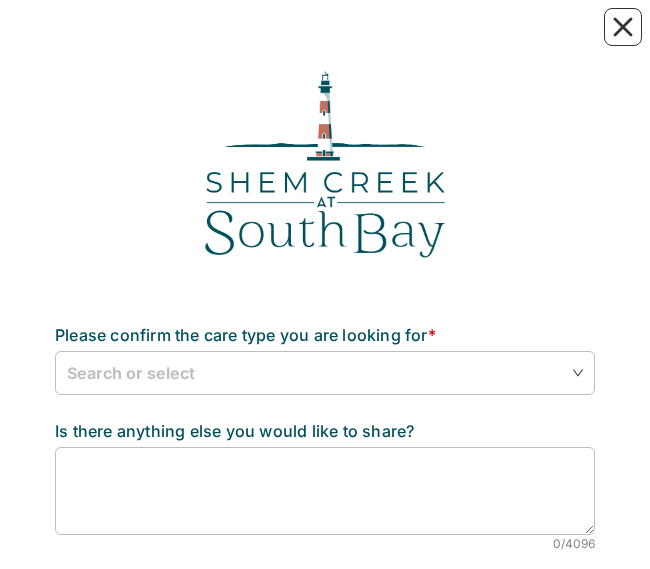 click at bounding box center [325, 372] 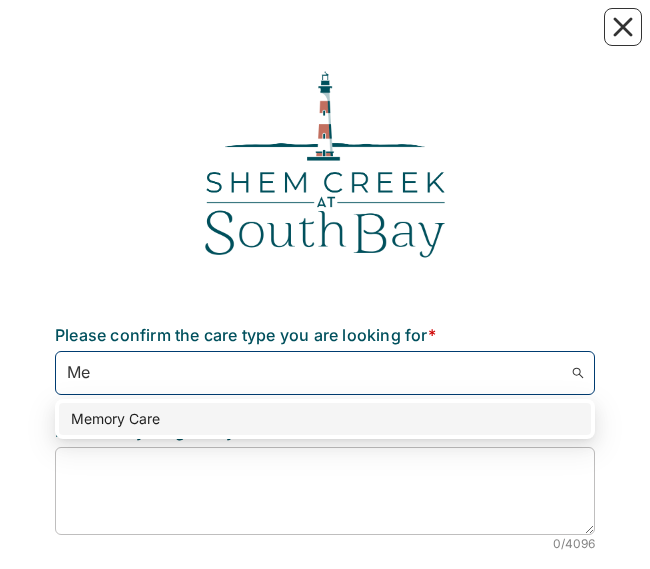 type on "M" 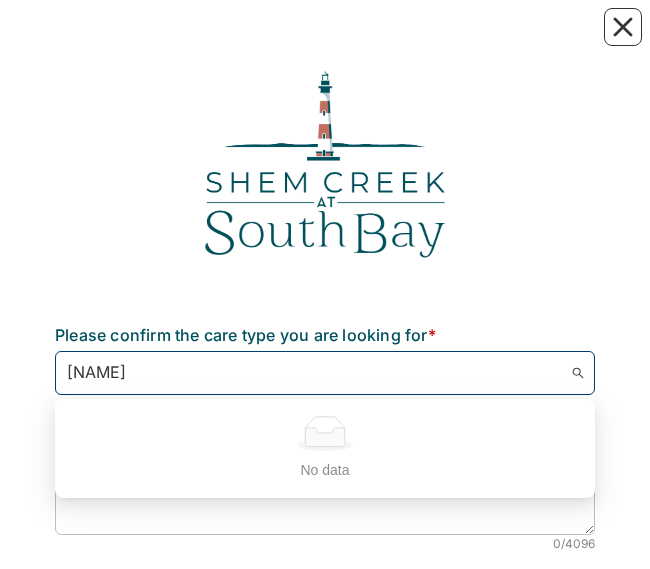 type on "S" 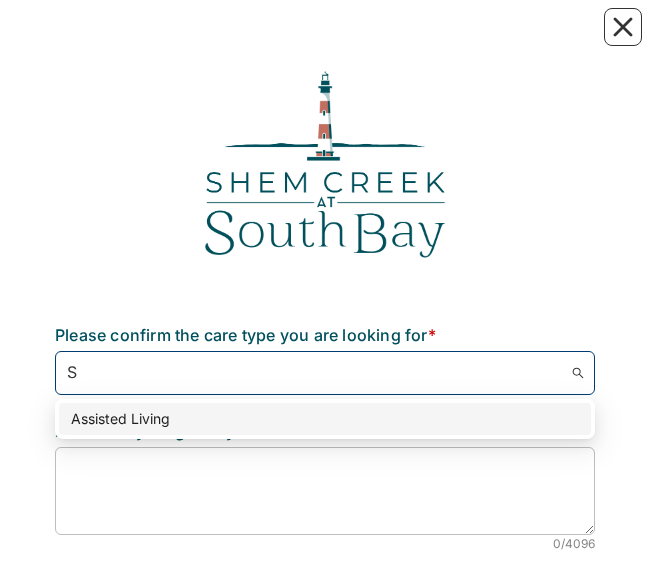 type 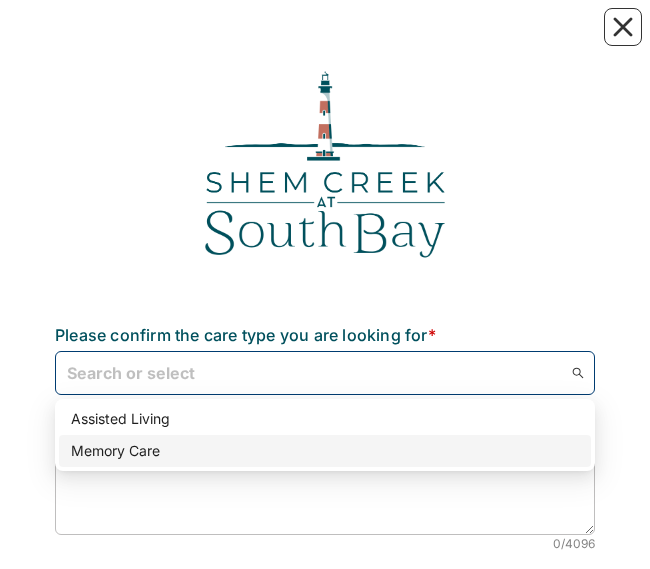 click on "Memory Care" at bounding box center (325, 451) 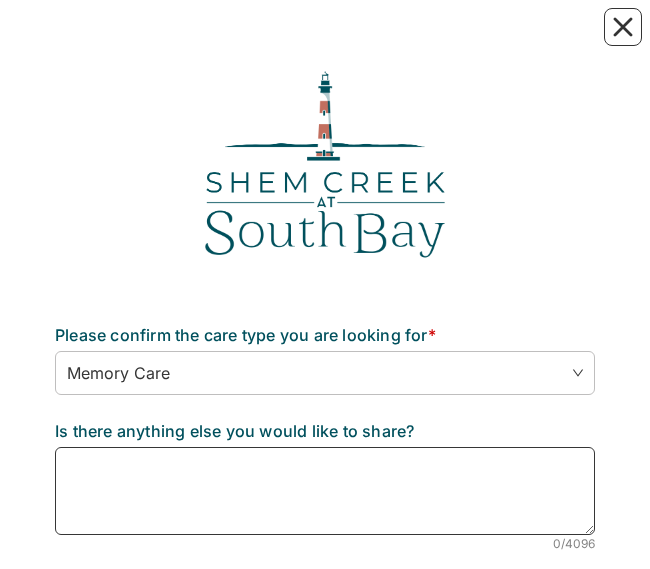 click at bounding box center [325, 491] 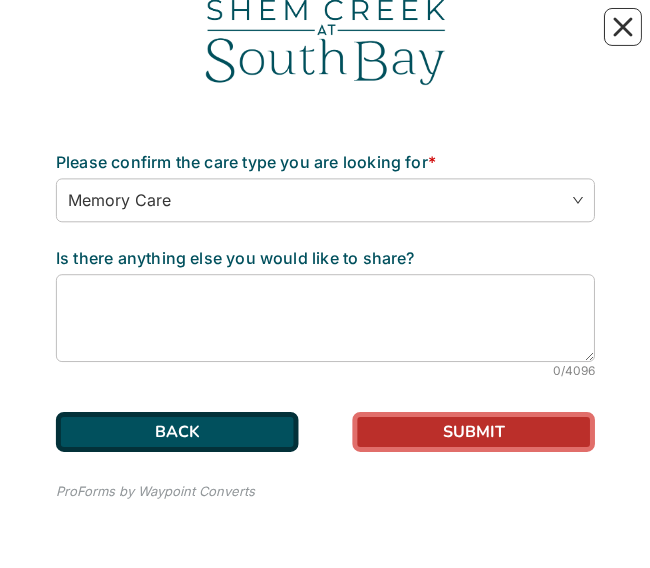 scroll, scrollTop: 172, scrollLeft: 0, axis: vertical 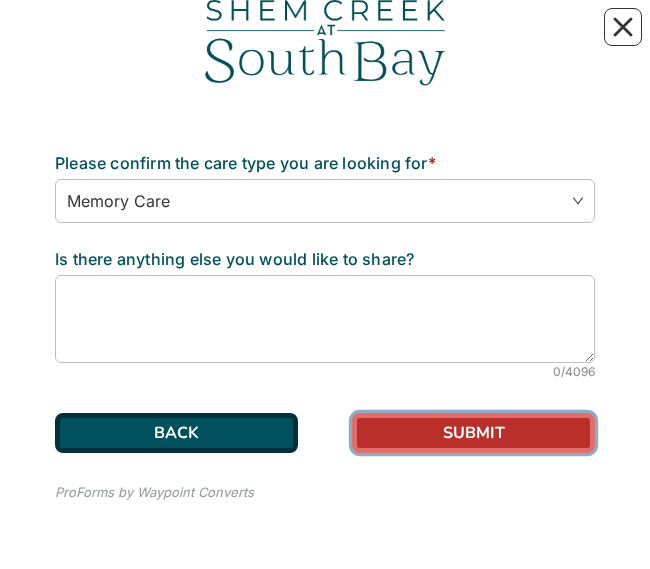 click on "SUBMIT" at bounding box center (473, 433) 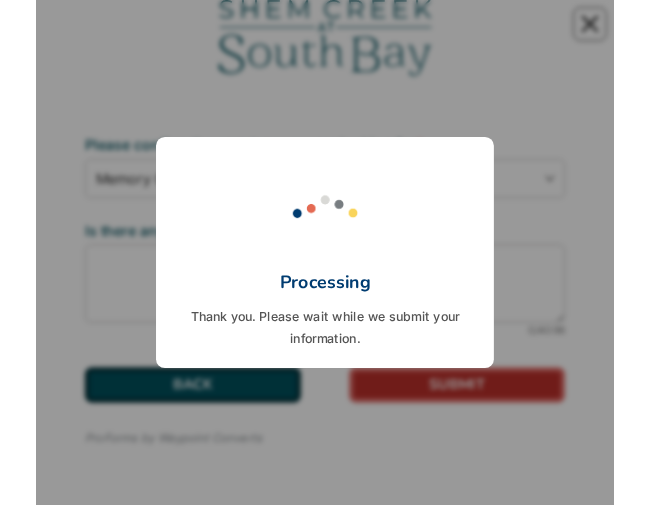 scroll, scrollTop: 0, scrollLeft: 0, axis: both 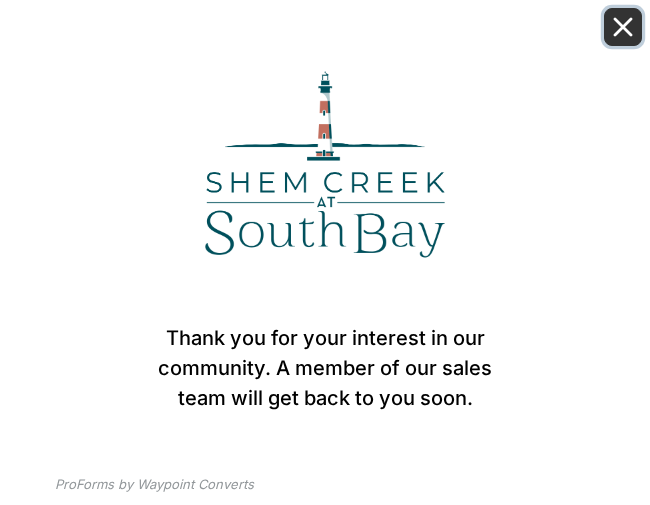 click 